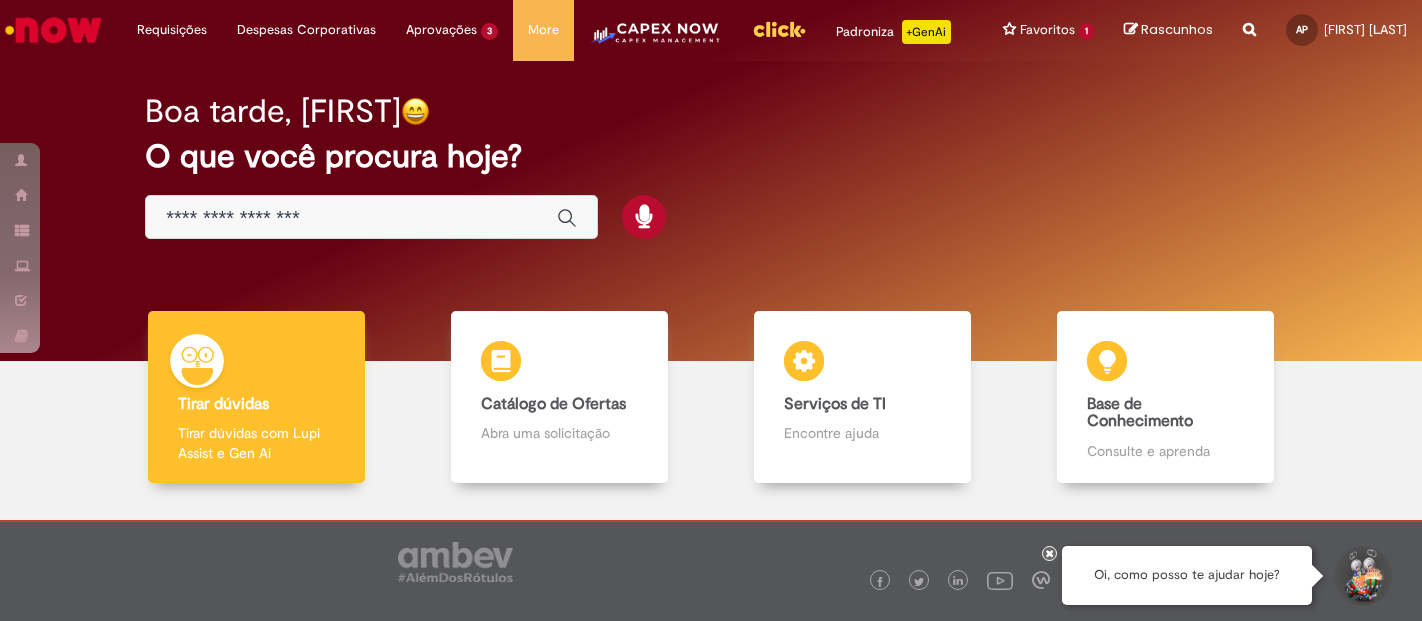 scroll, scrollTop: 0, scrollLeft: 0, axis: both 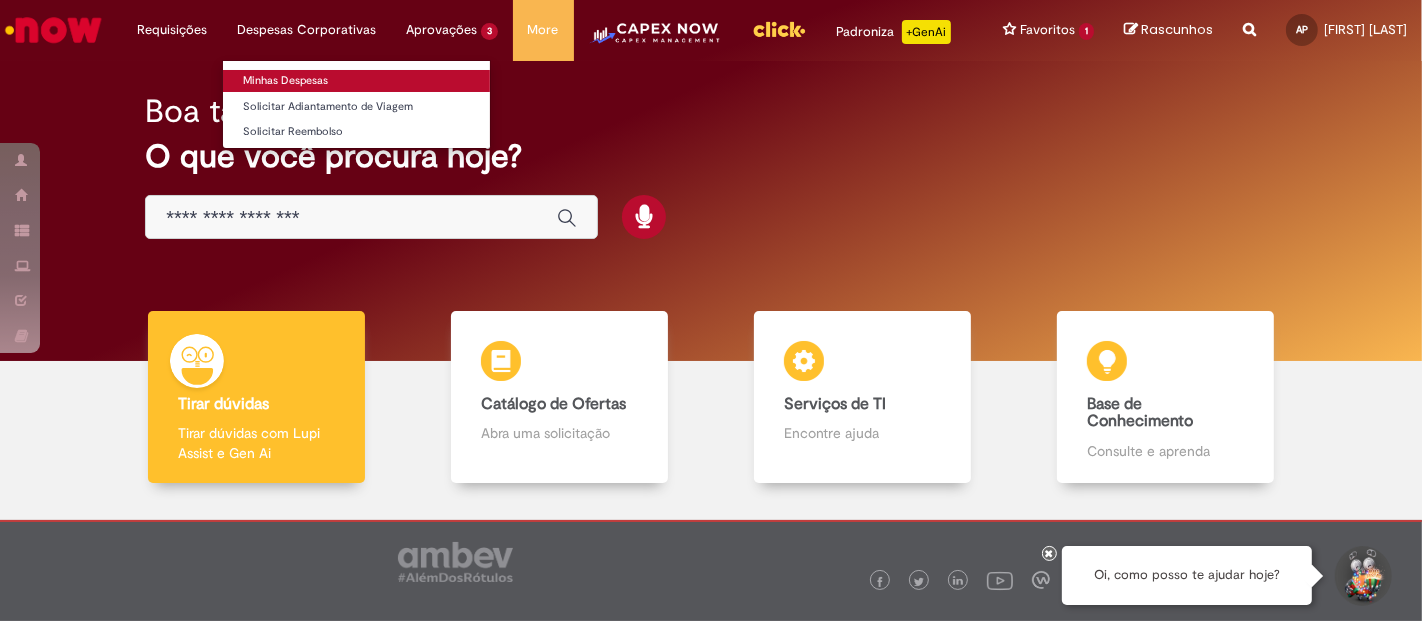 click on "Minhas Despesas" at bounding box center [356, 81] 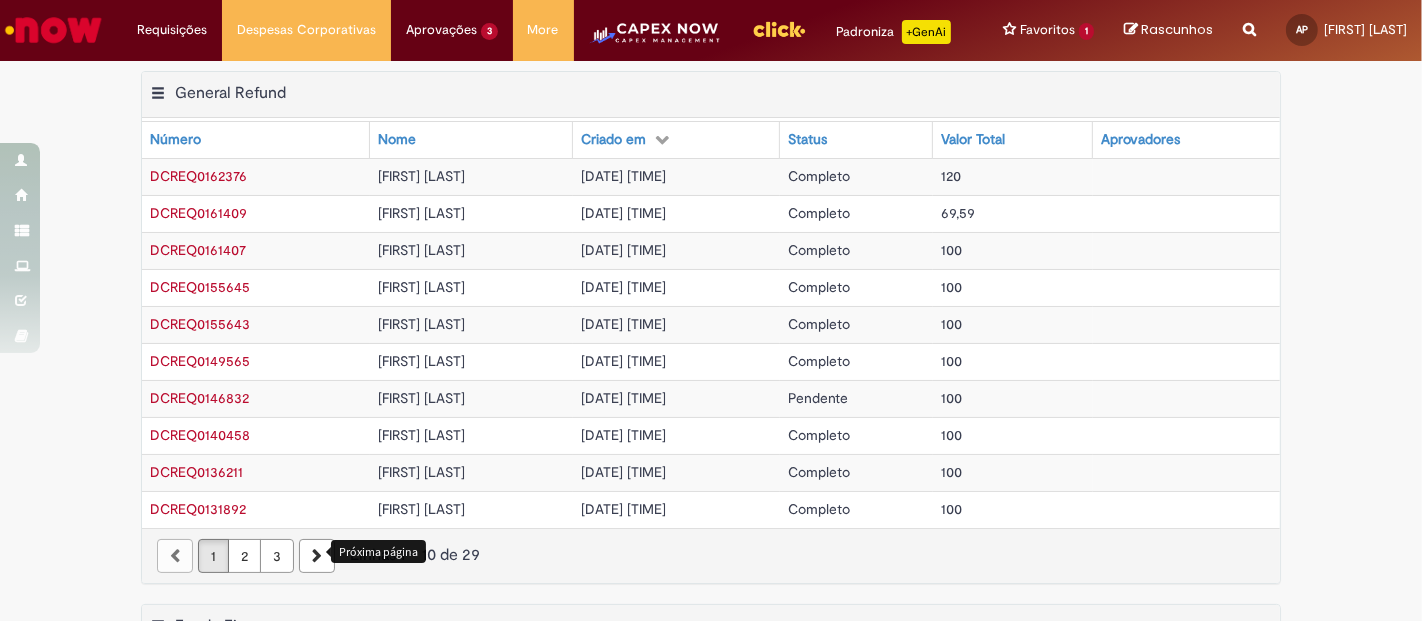 click at bounding box center [317, 556] 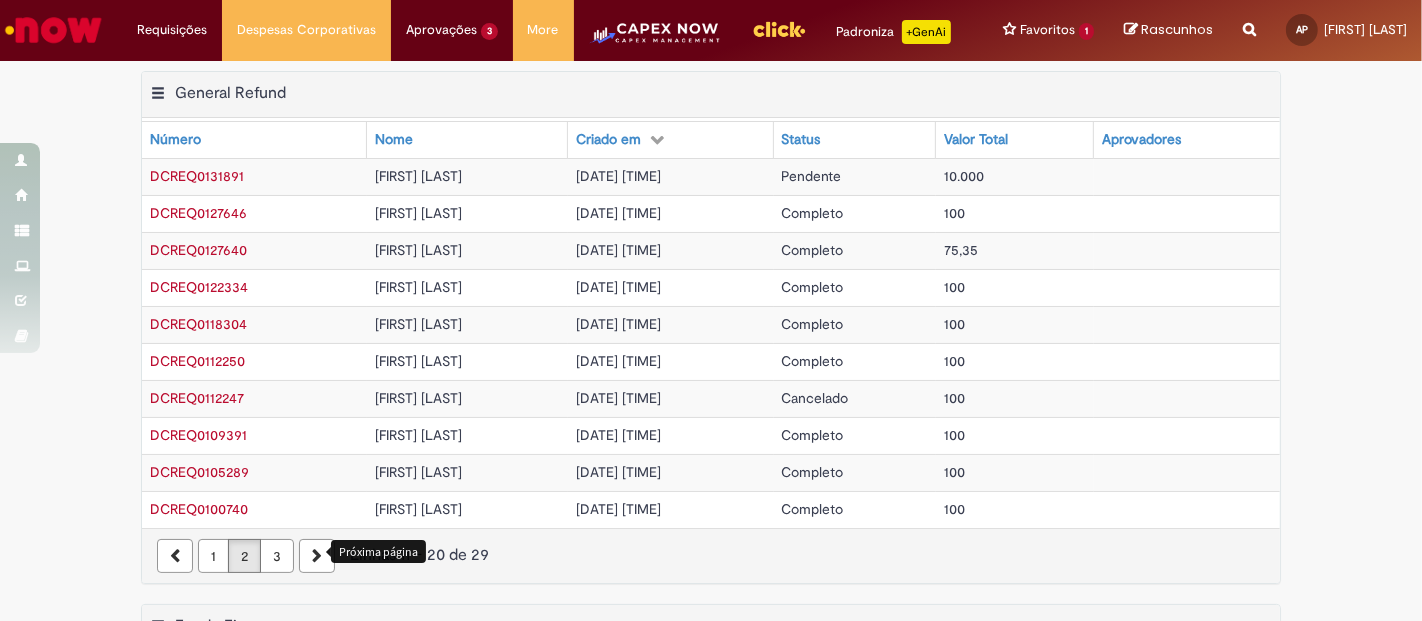 click at bounding box center (317, 556) 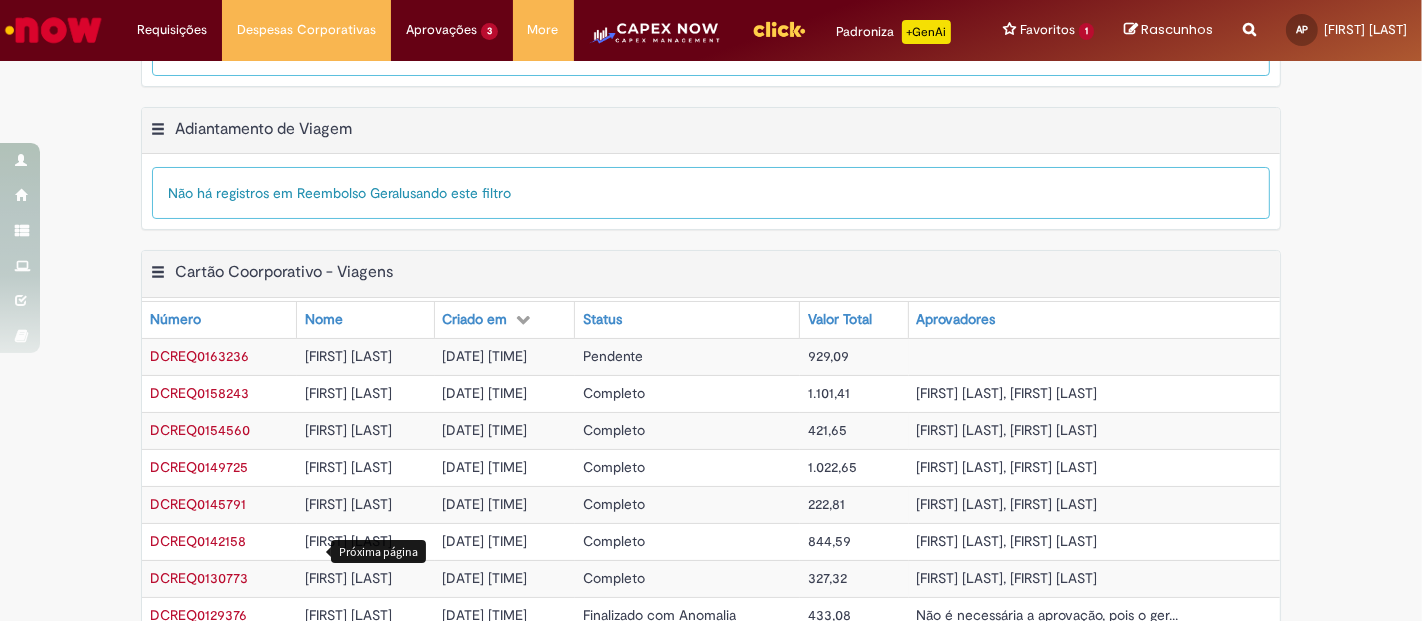 scroll, scrollTop: 752, scrollLeft: 0, axis: vertical 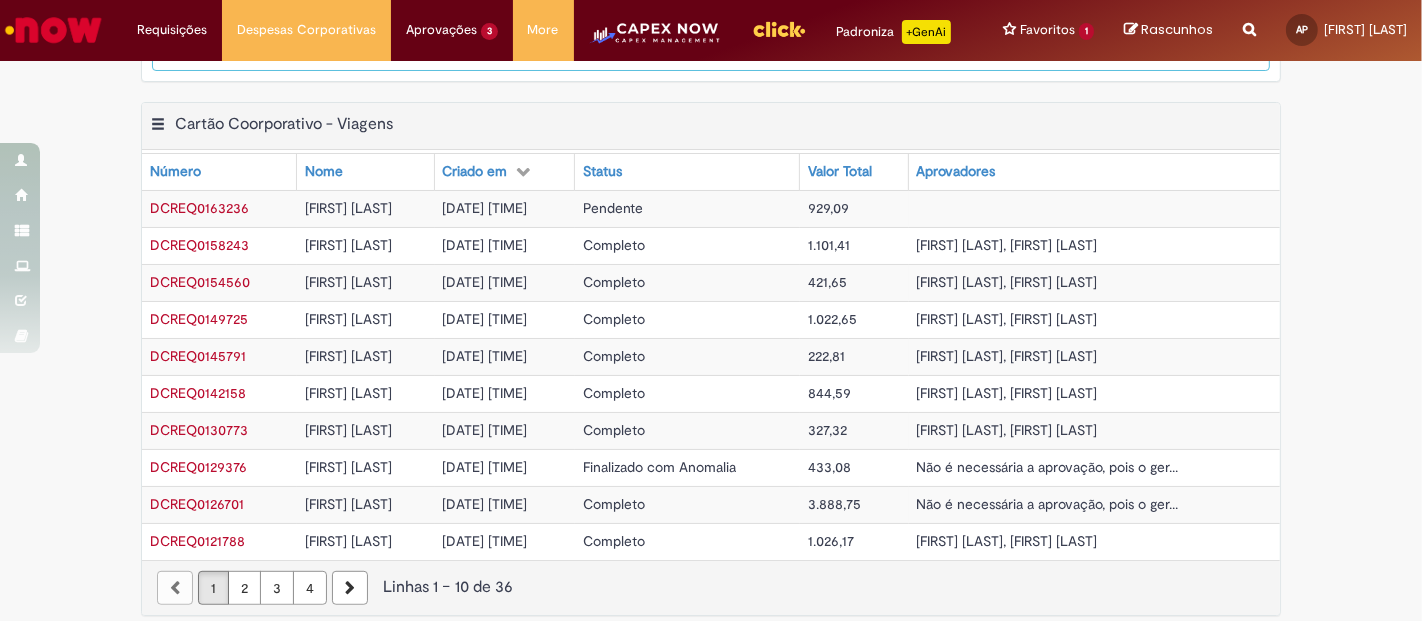 click on "[DATE] [TIME]" at bounding box center (485, 208) 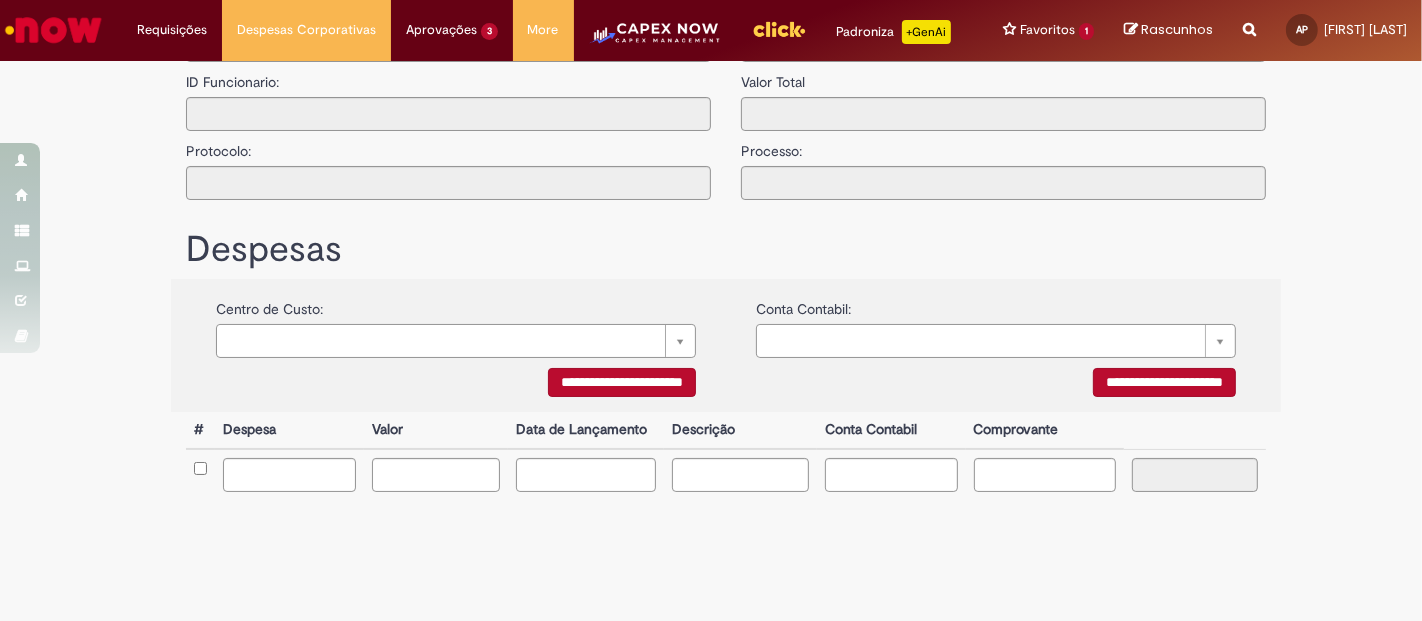 type on "**********" 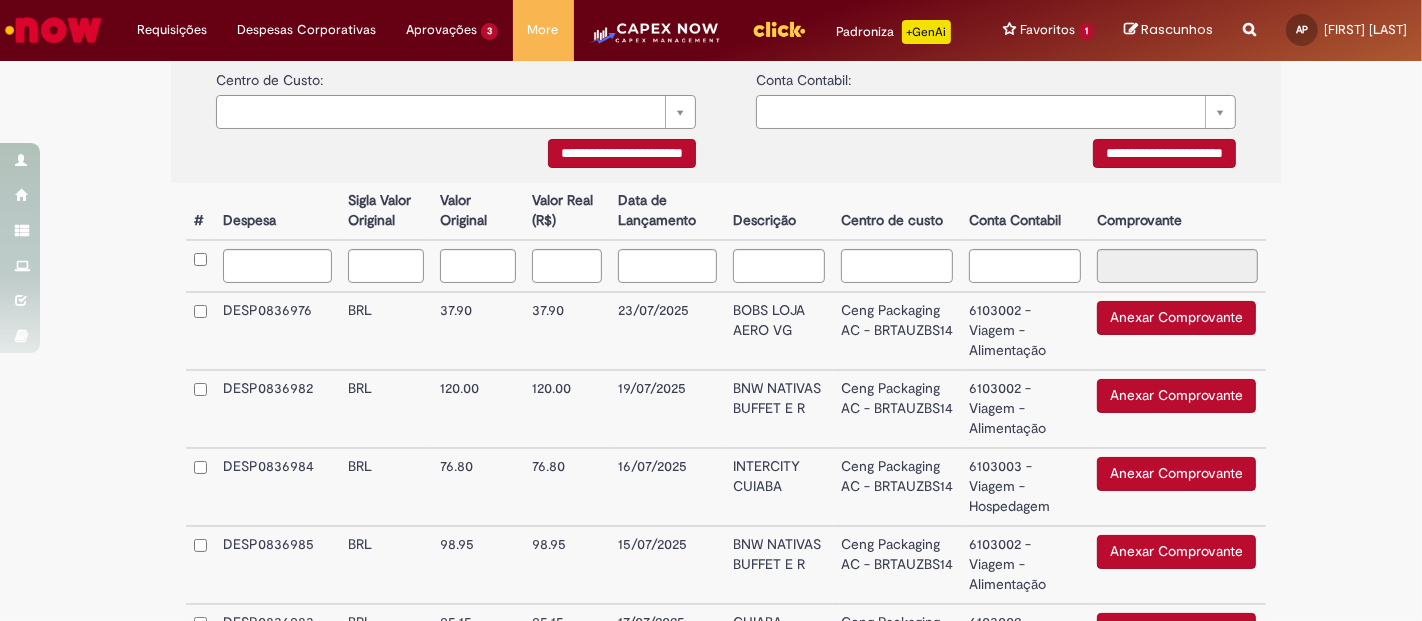 scroll, scrollTop: 555, scrollLeft: 0, axis: vertical 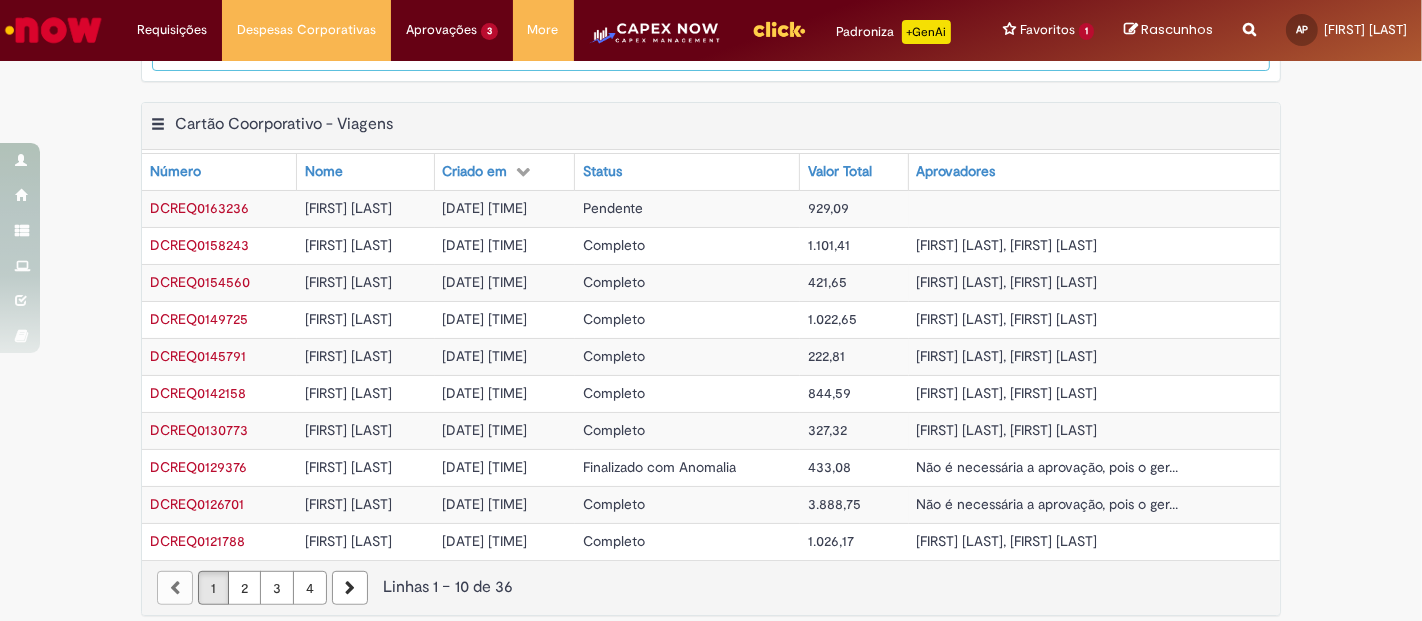 click on "Pendente" at bounding box center (613, 208) 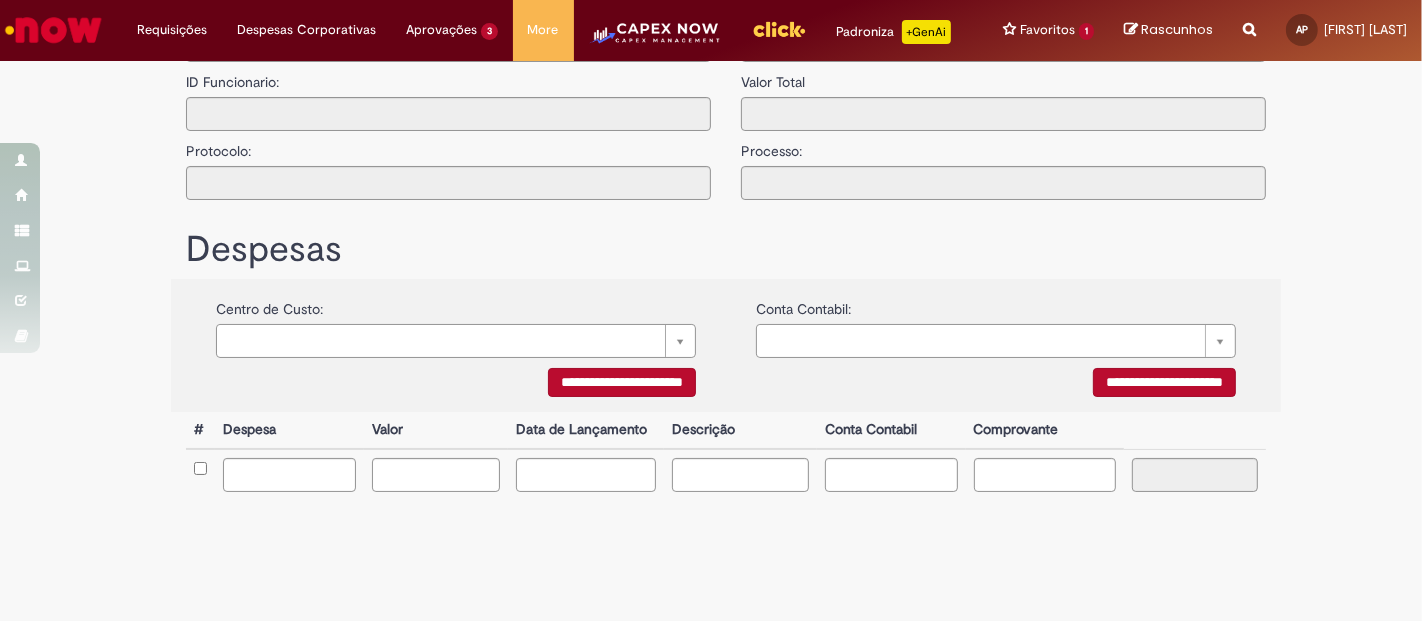 type on "**********" 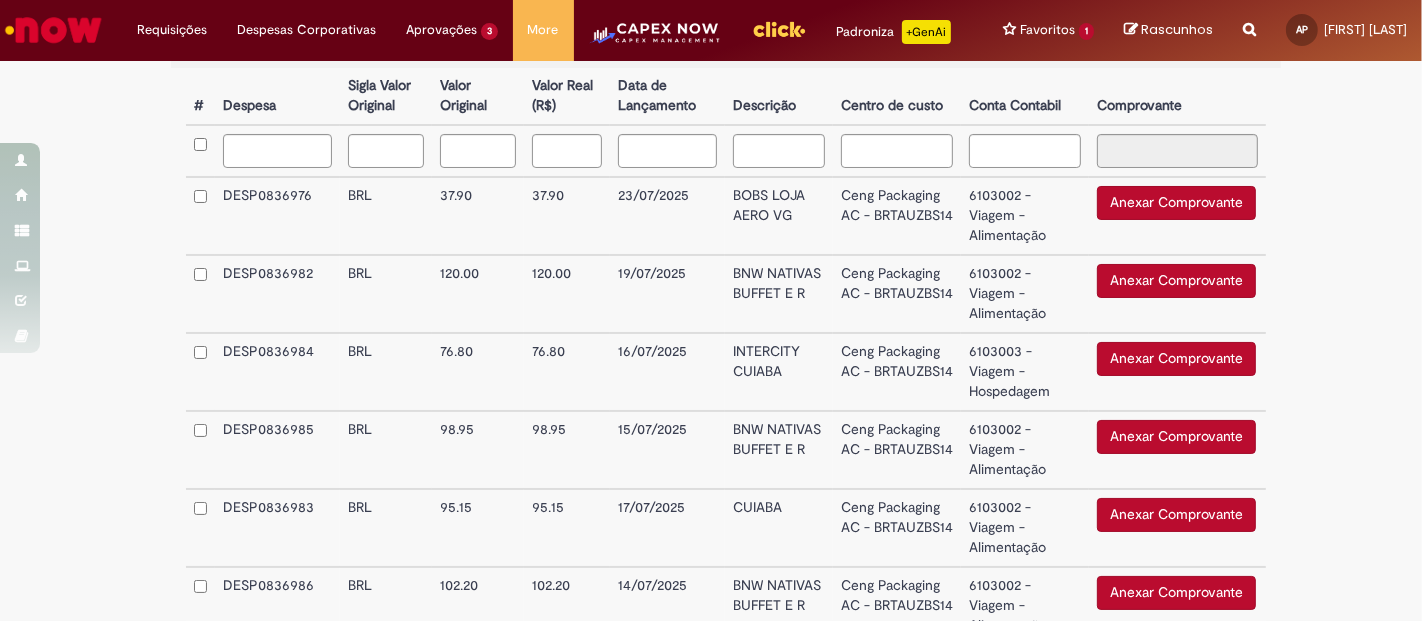 scroll, scrollTop: 341, scrollLeft: 0, axis: vertical 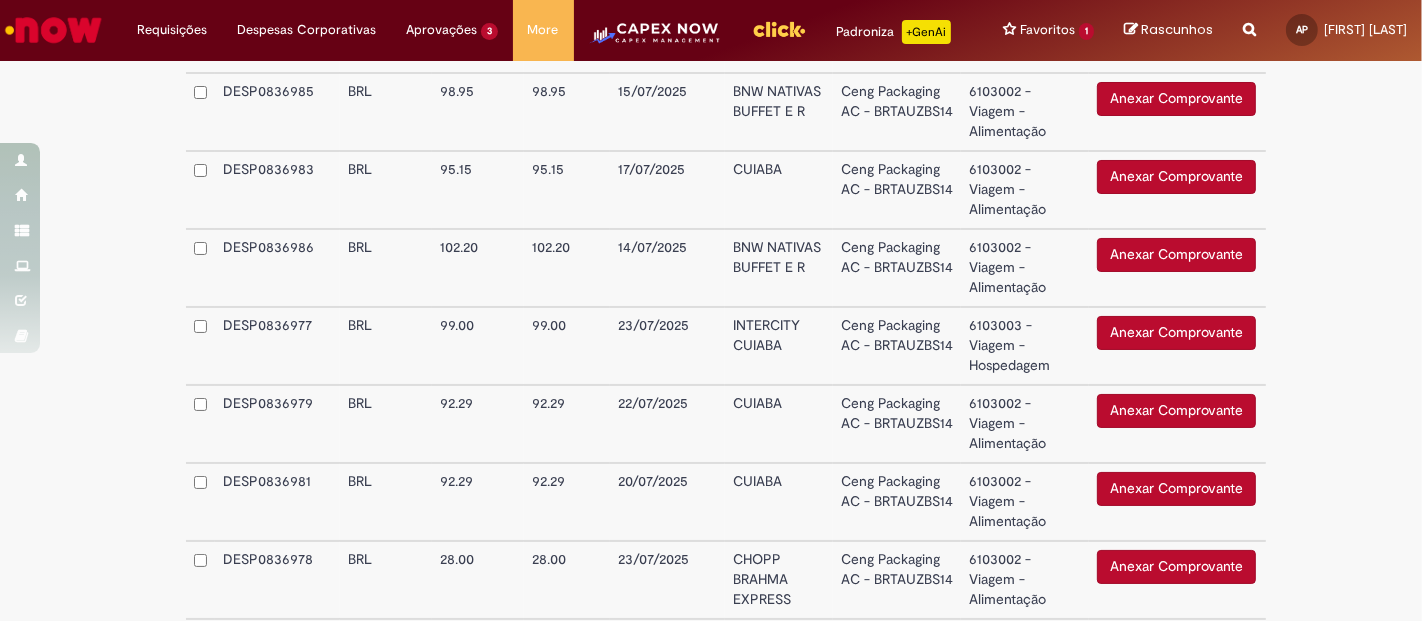 click at bounding box center (200, 424) 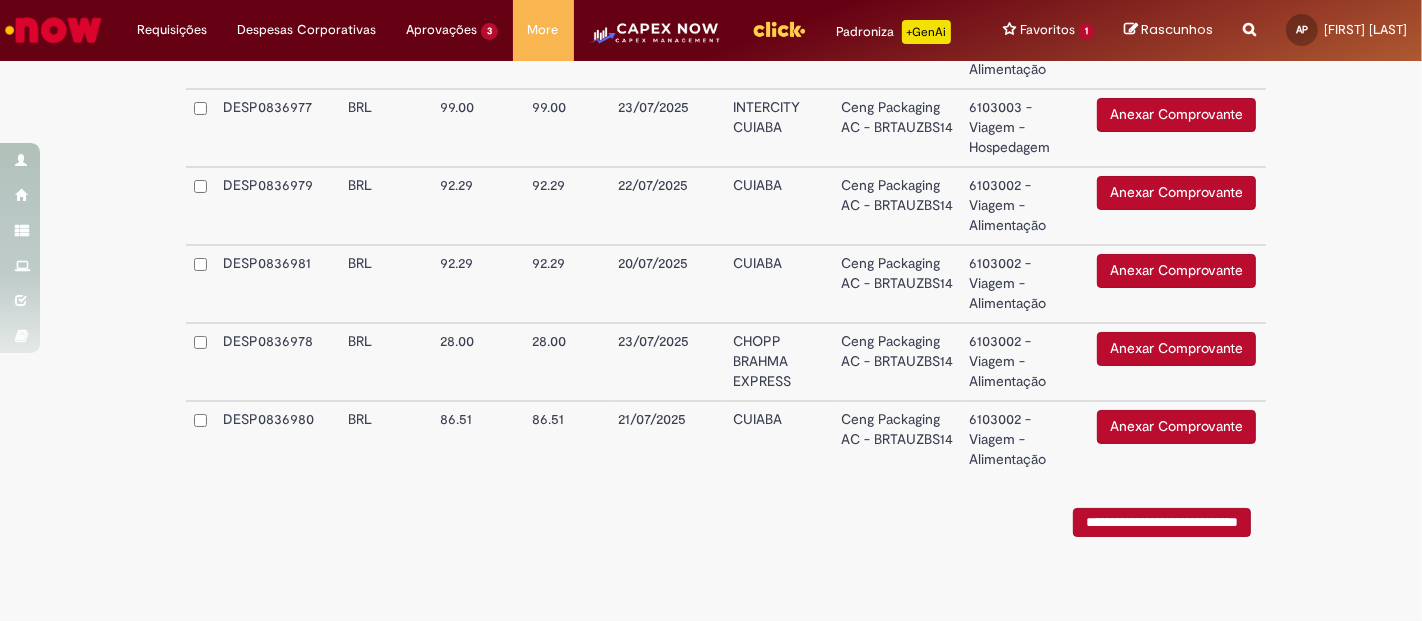 scroll, scrollTop: 1119, scrollLeft: 0, axis: vertical 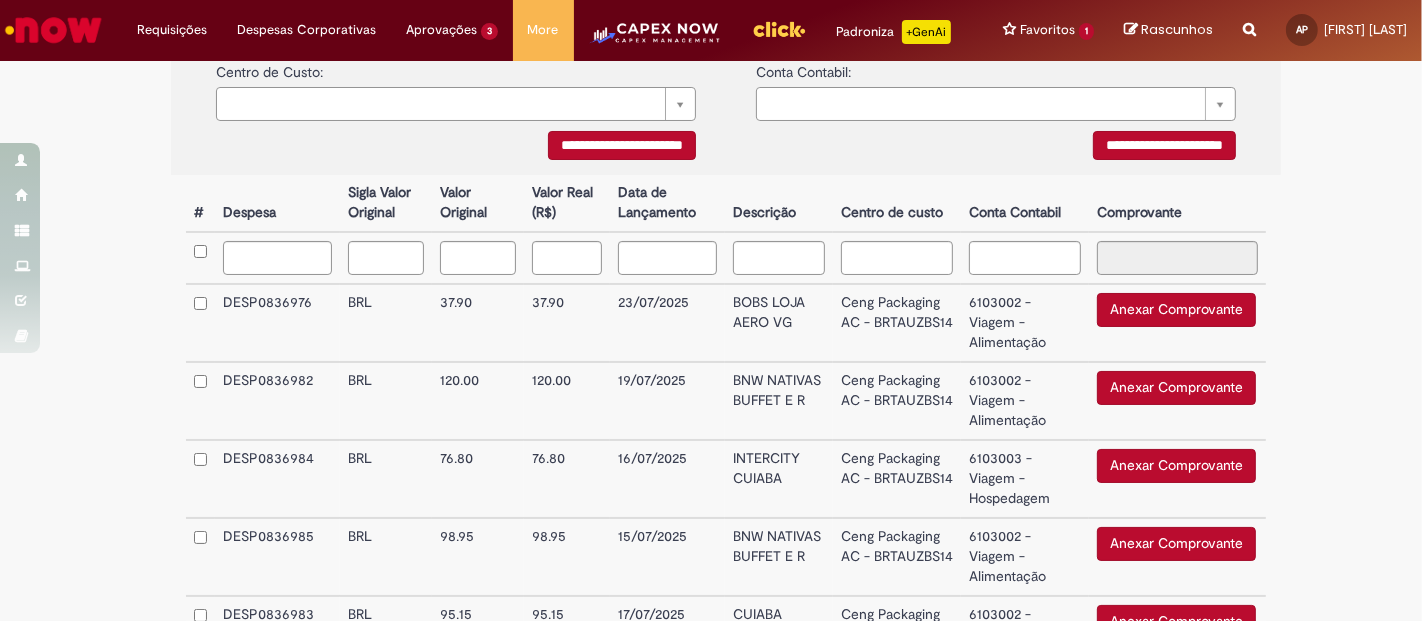 click on "Anexar Comprovante" at bounding box center (1176, 310) 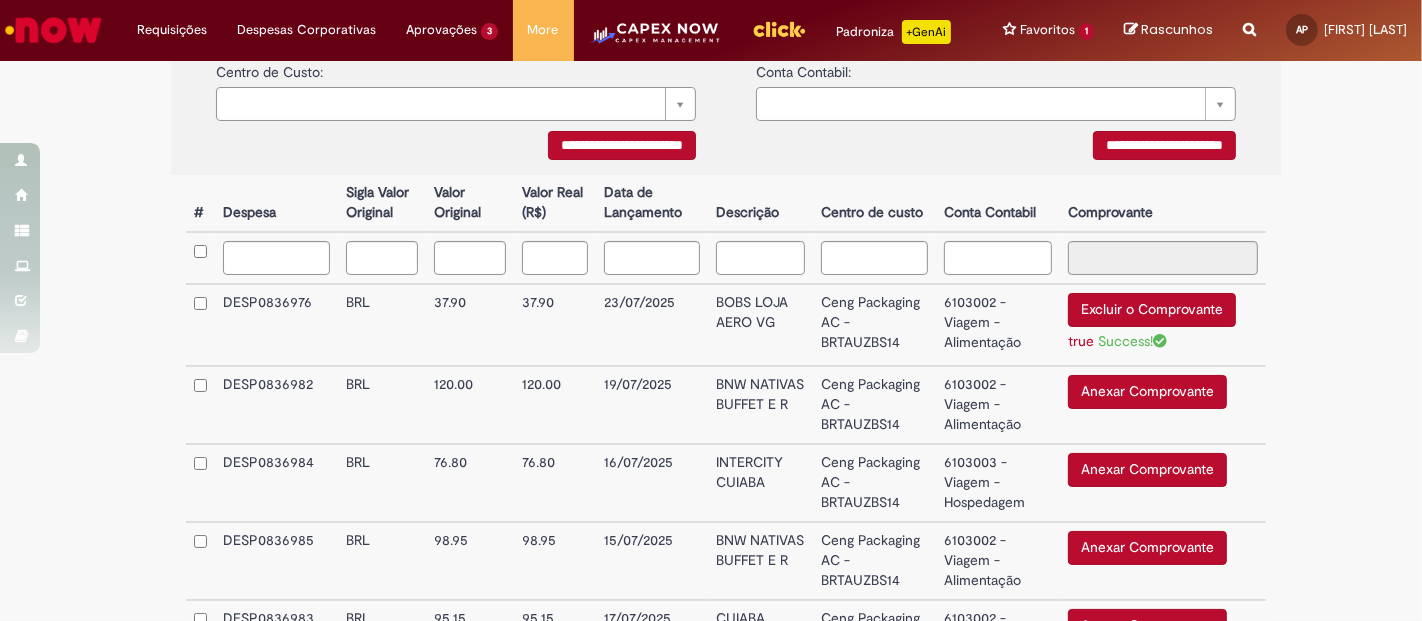 click on "Anexar Comprovante" at bounding box center (1147, 392) 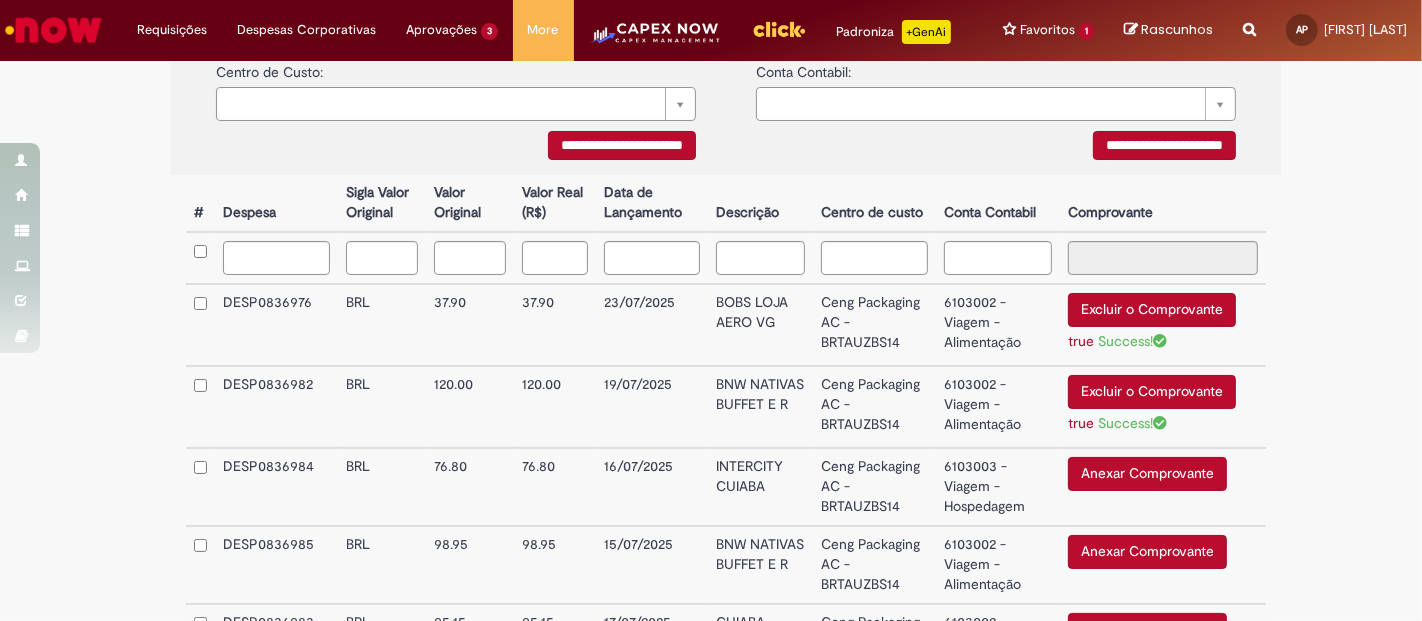 scroll, scrollTop: 563, scrollLeft: 0, axis: vertical 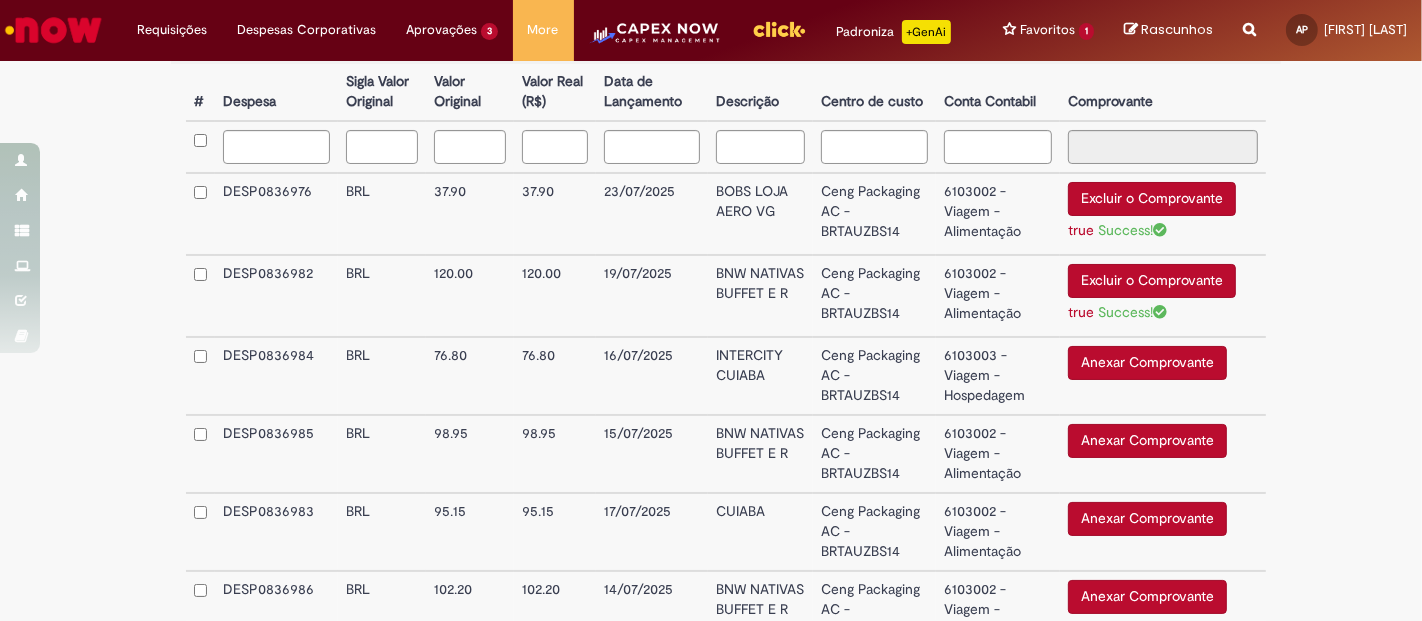 click on "Anexar Comprovante" at bounding box center (1147, 363) 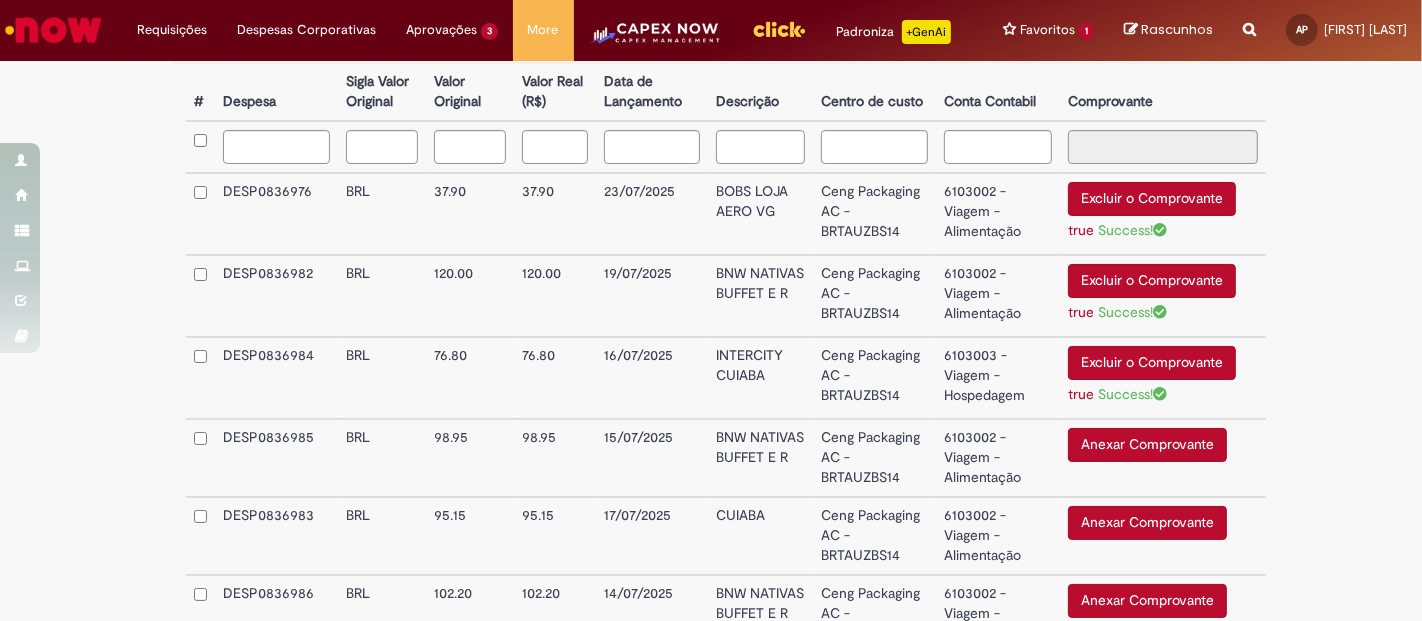 scroll, scrollTop: 674, scrollLeft: 0, axis: vertical 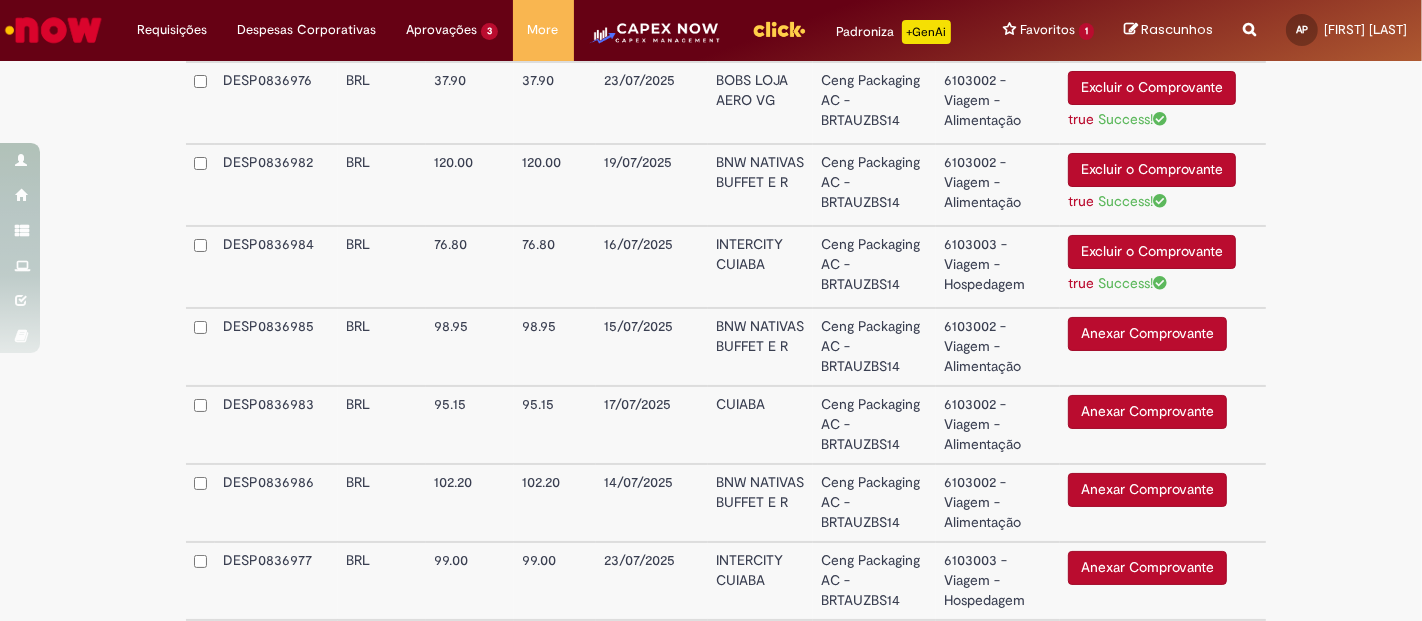 click on "Anexar Comprovante" at bounding box center [1147, 334] 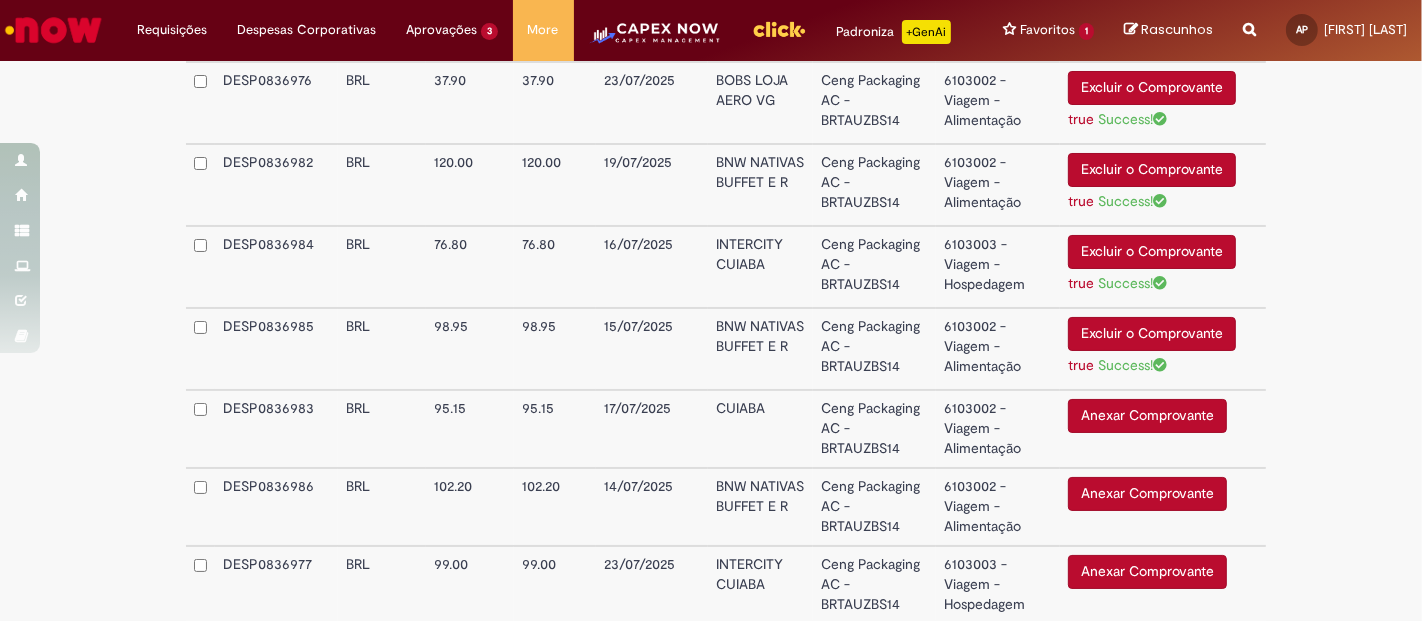 click on "Anexar Comprovante" at bounding box center (1147, 416) 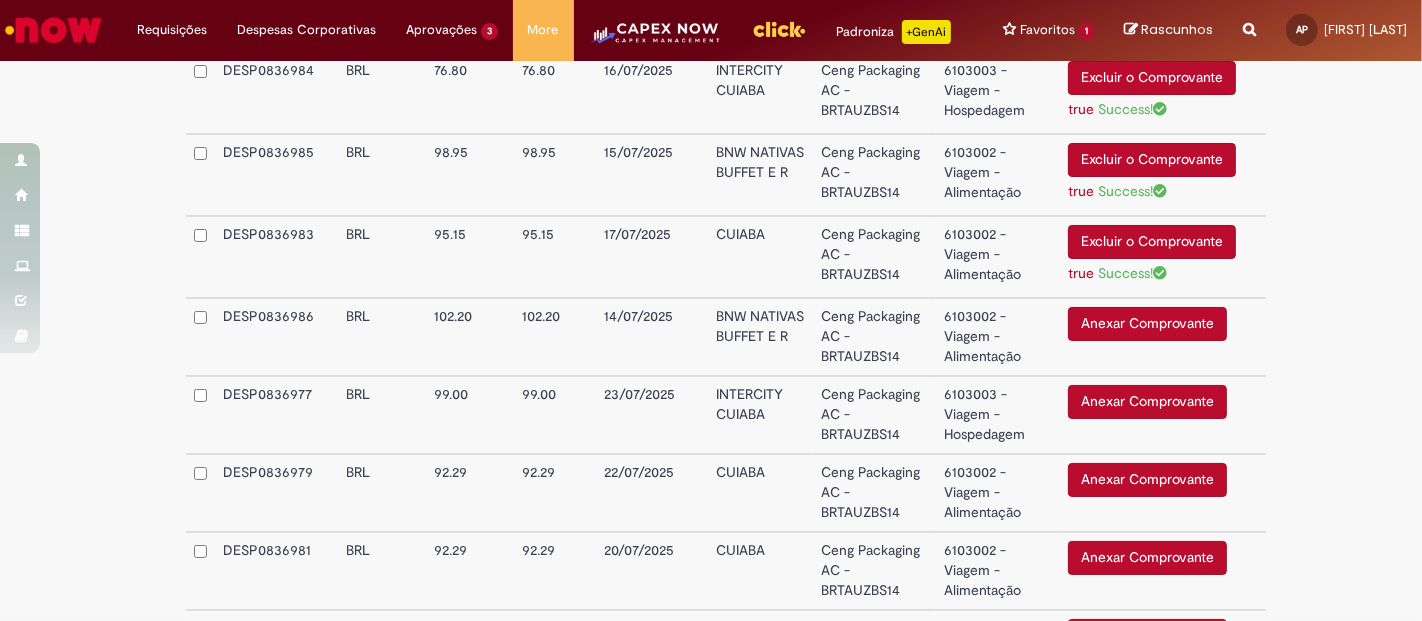 scroll, scrollTop: 897, scrollLeft: 0, axis: vertical 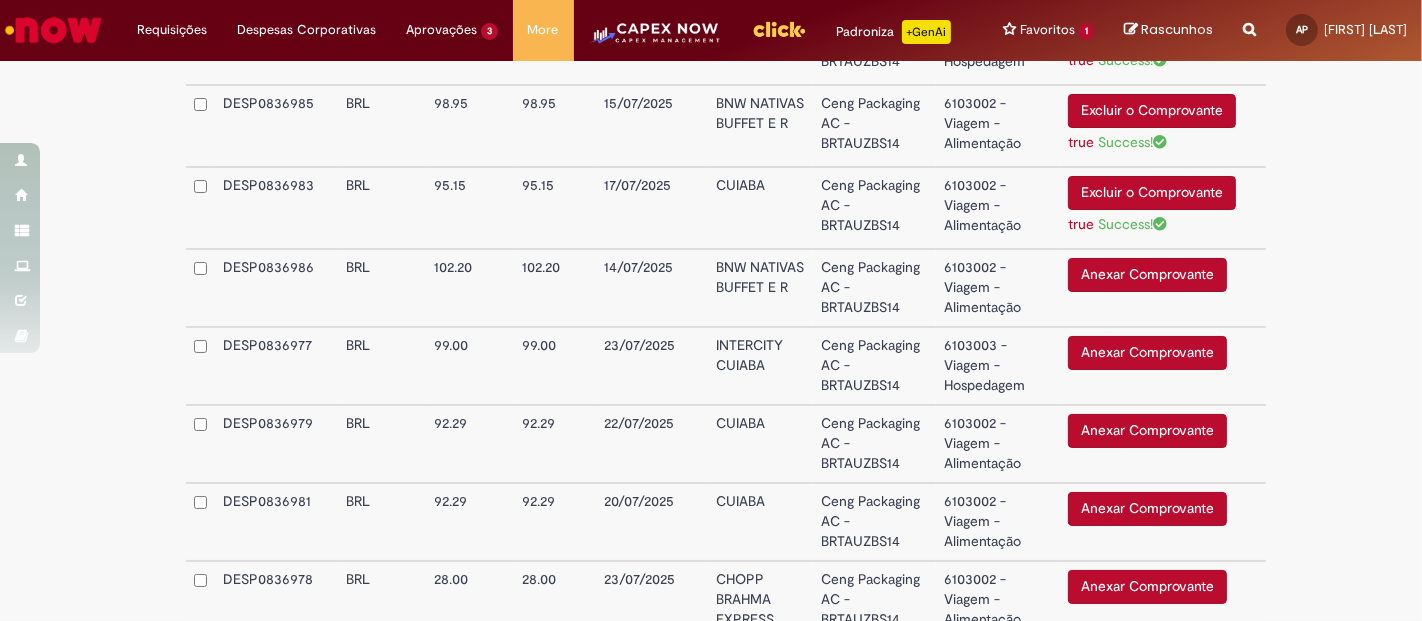 click on "Anexar Comprovante" at bounding box center (1147, 275) 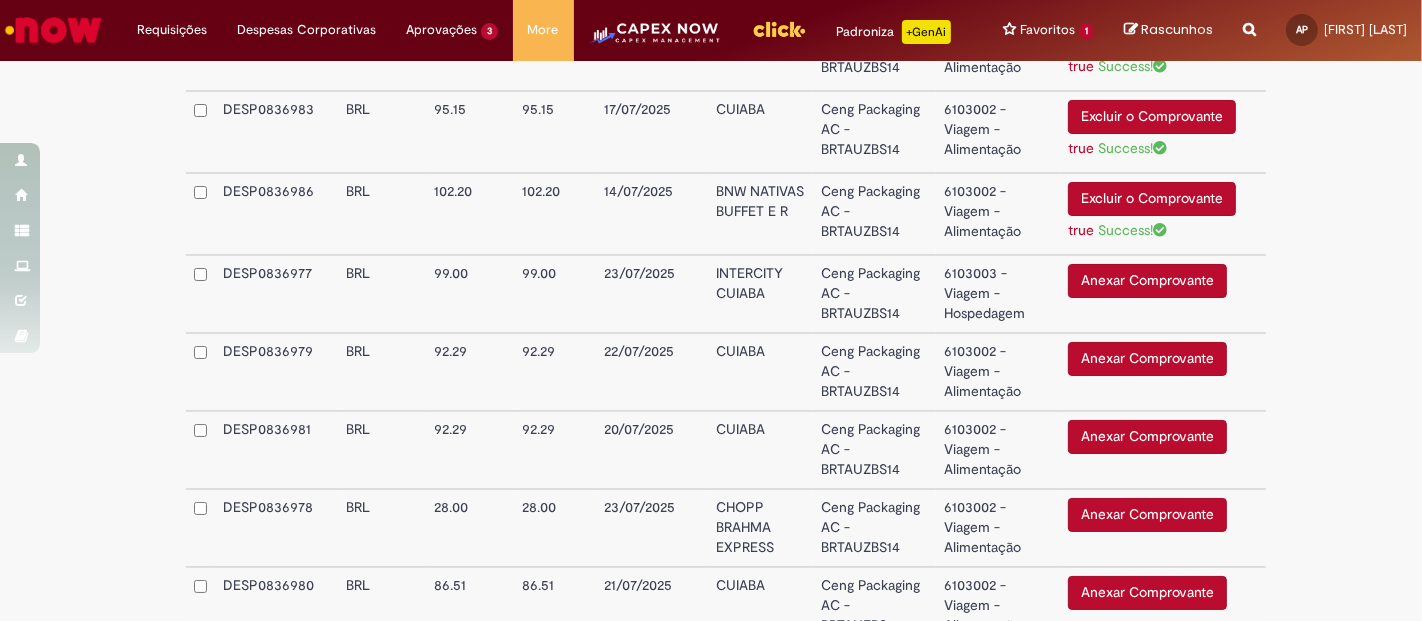 scroll, scrollTop: 1008, scrollLeft: 0, axis: vertical 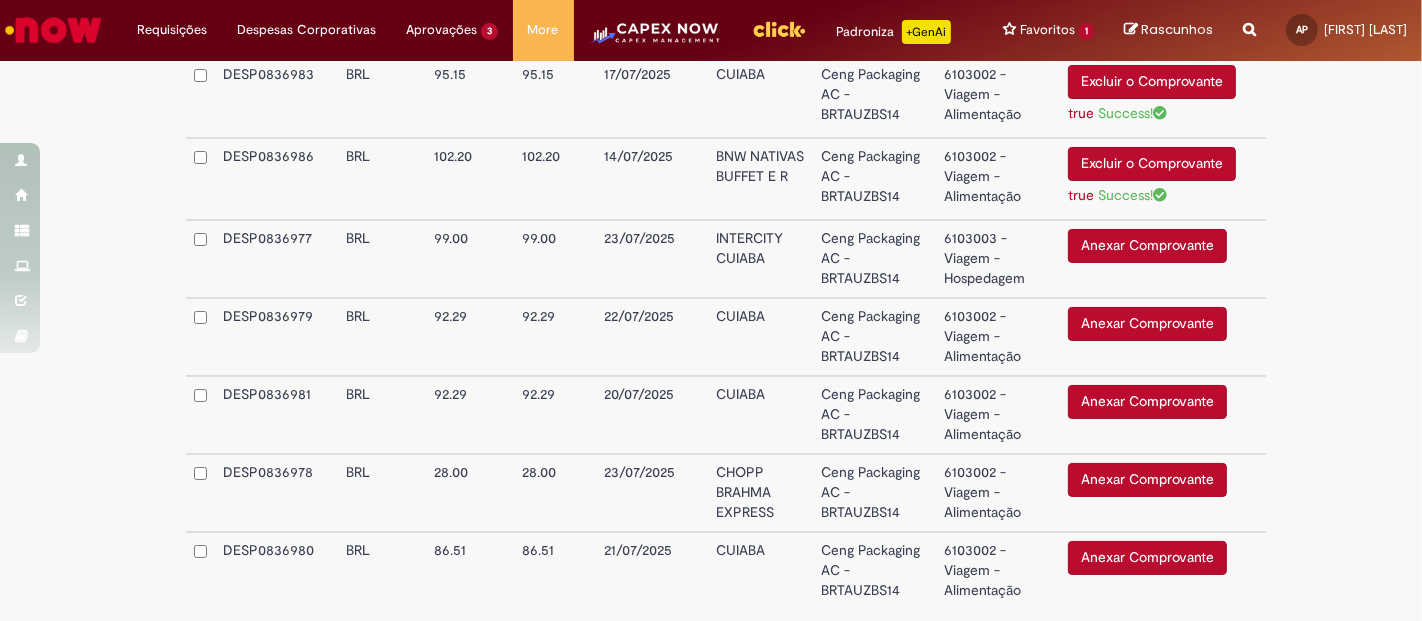 click on "Anexar Comprovante" at bounding box center (1147, 246) 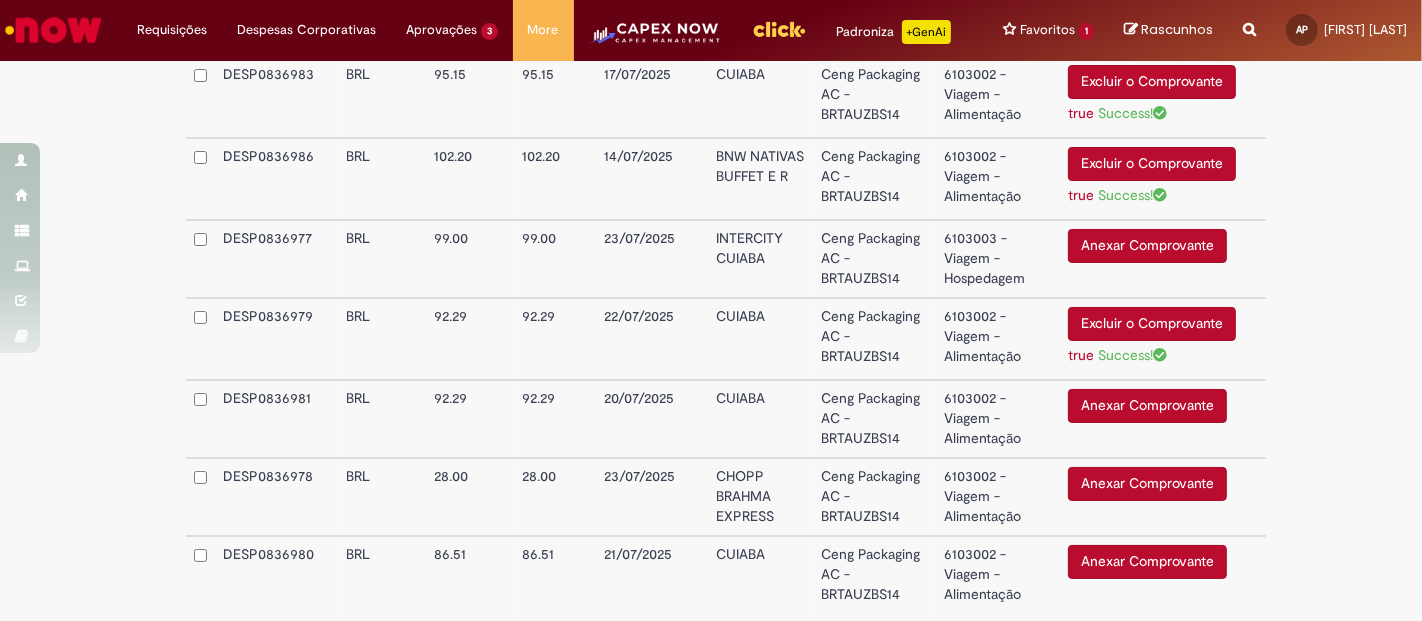 click on "Anexar Comprovante" at bounding box center (1147, 406) 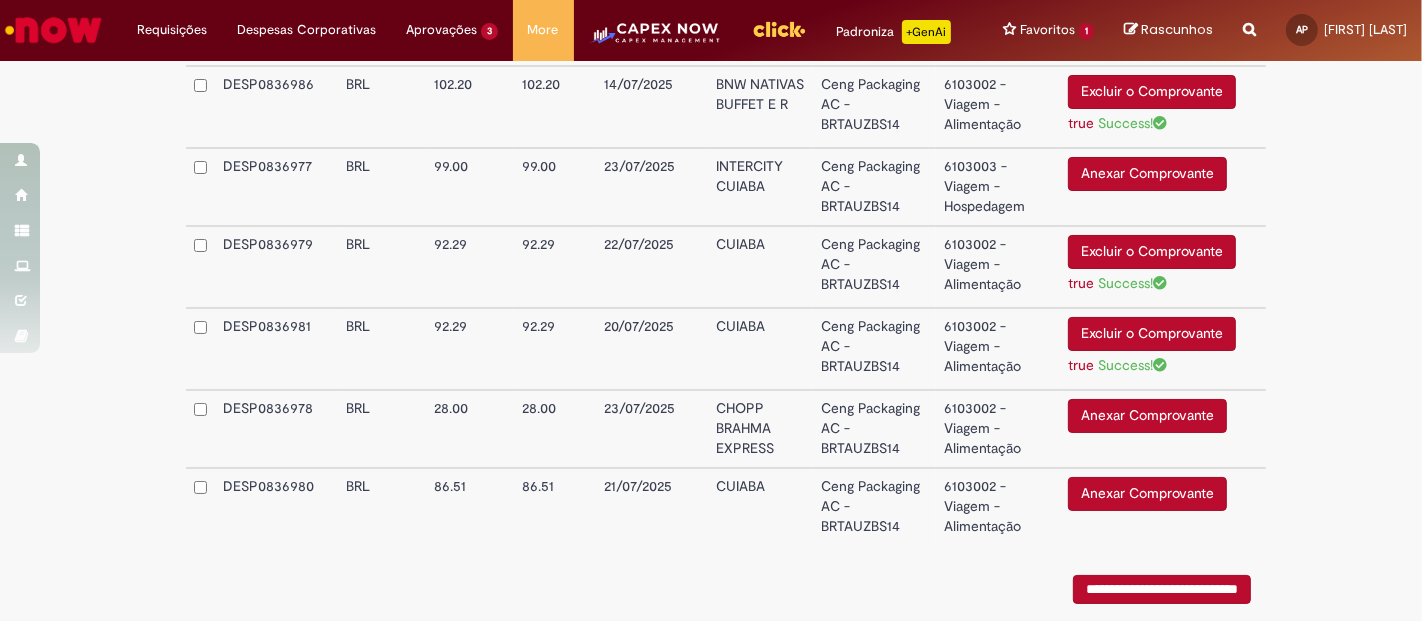 scroll, scrollTop: 1147, scrollLeft: 0, axis: vertical 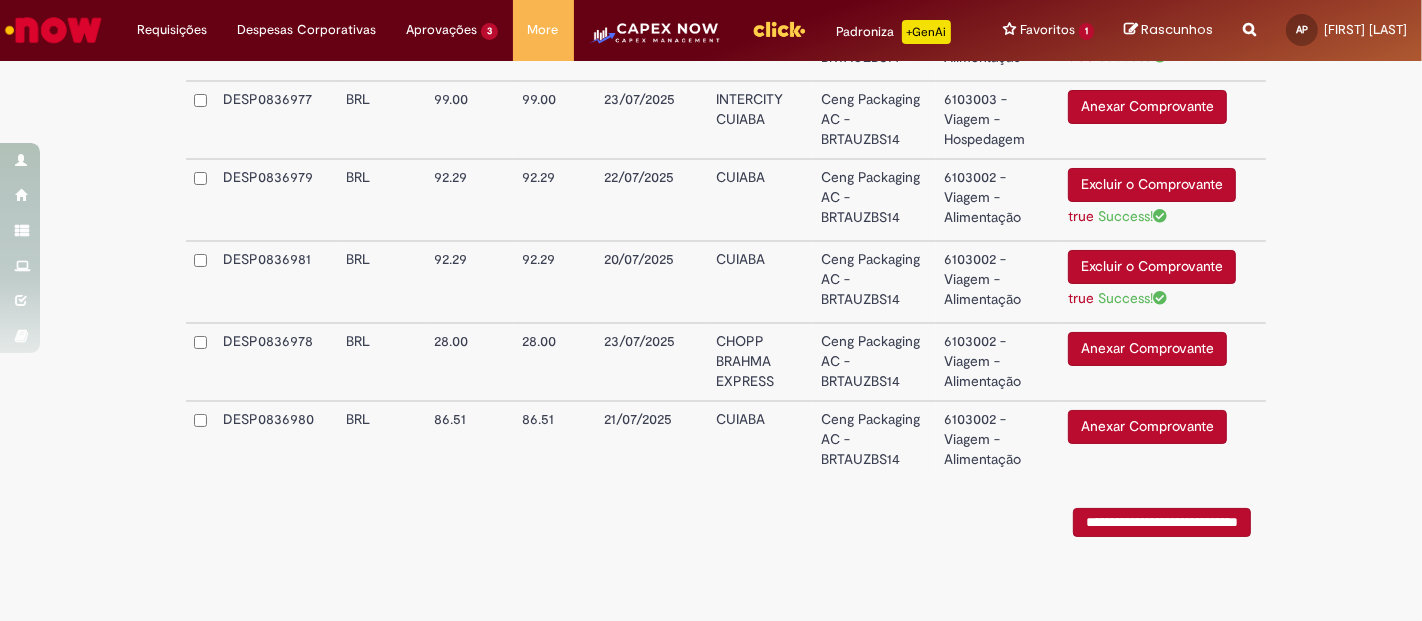 click on "Anexar Comprovante" at bounding box center [1147, 349] 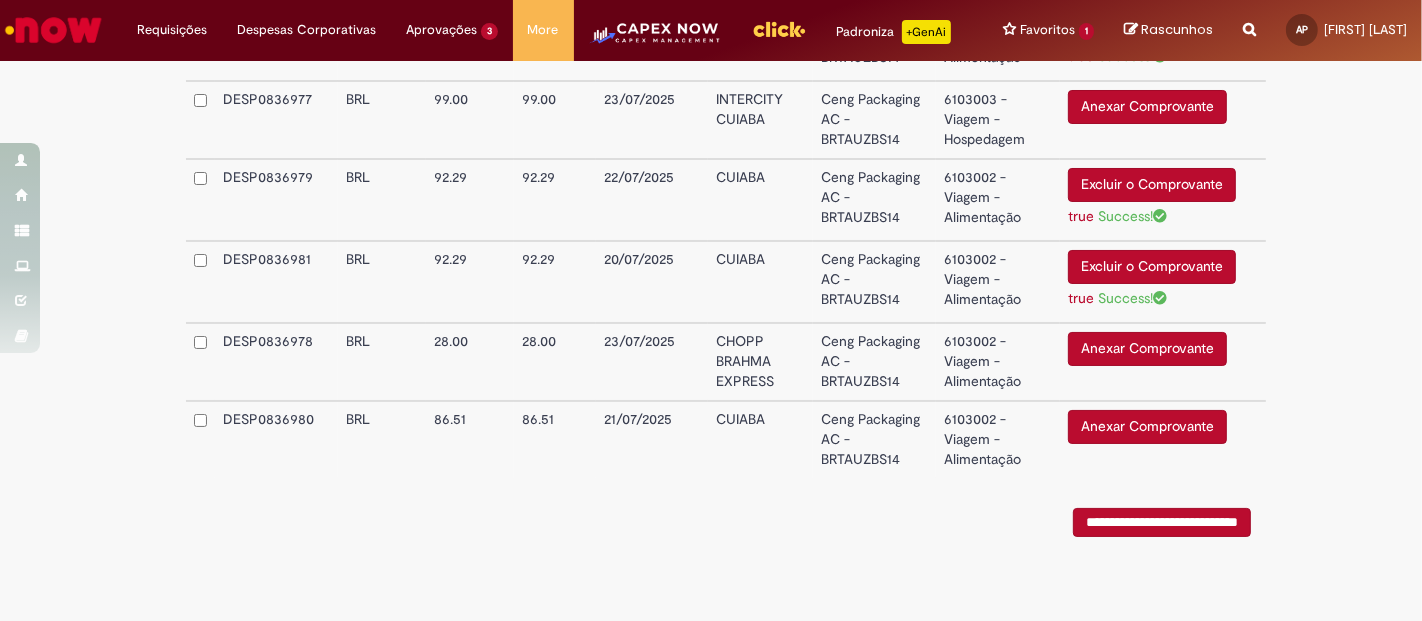 click on "Anexar Comprovante" at bounding box center [1147, 427] 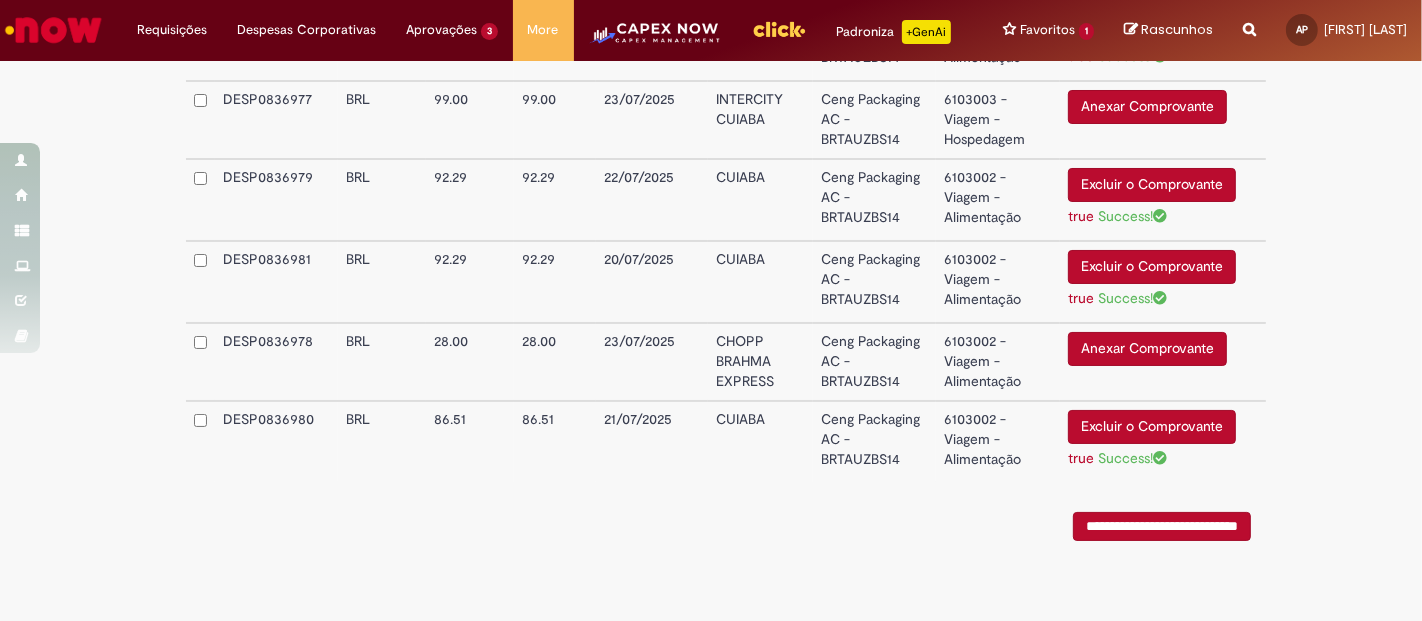 click on "Anexar Comprovante" at bounding box center [1147, 349] 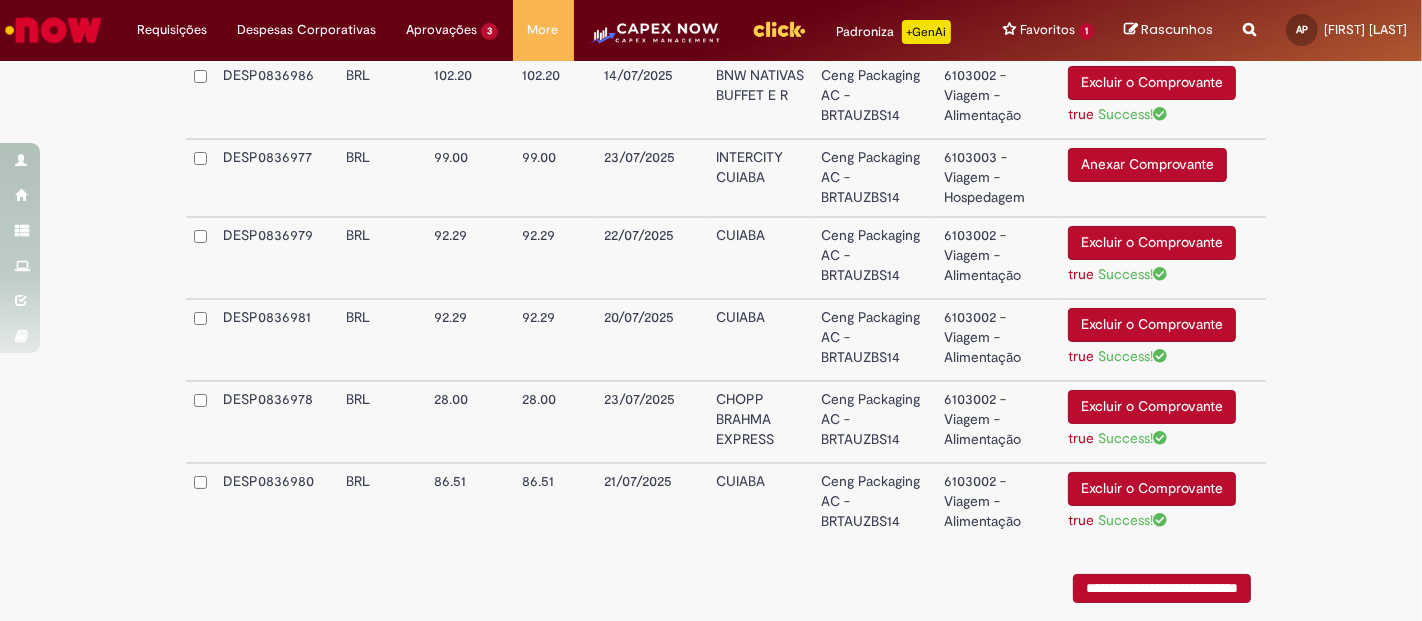 scroll, scrollTop: 1042, scrollLeft: 0, axis: vertical 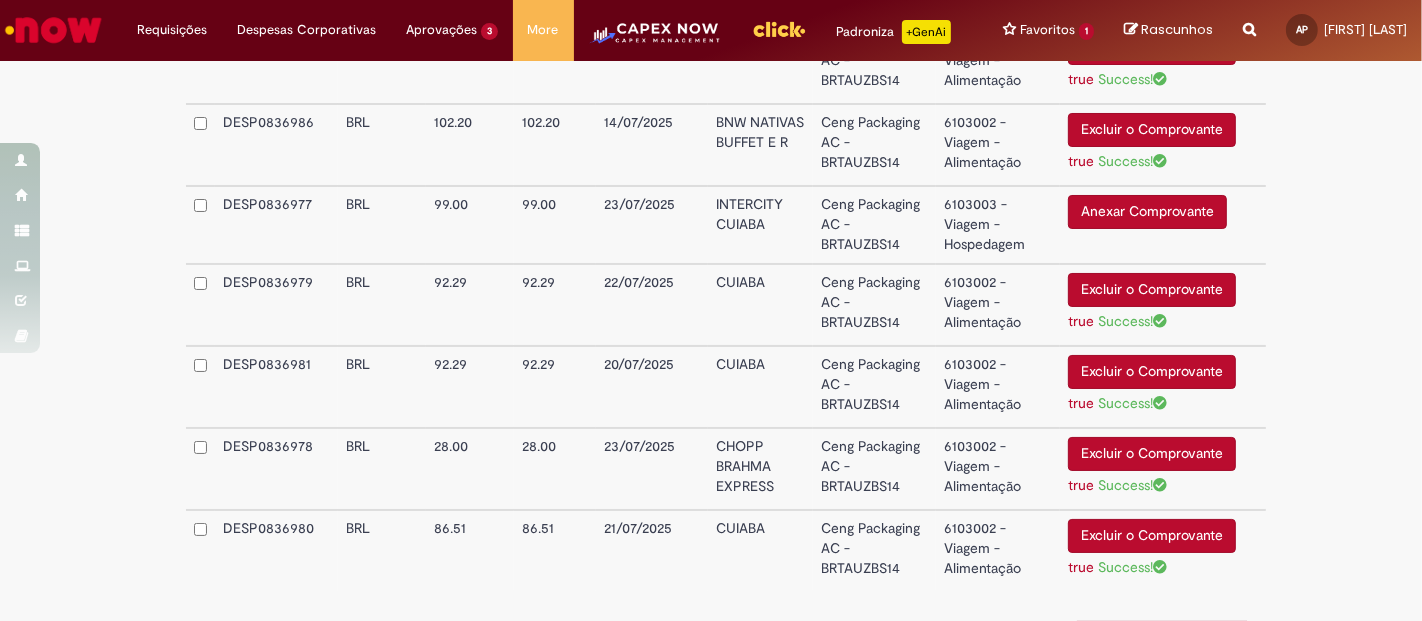 click on "Anexar Comprovante" at bounding box center [1147, 212] 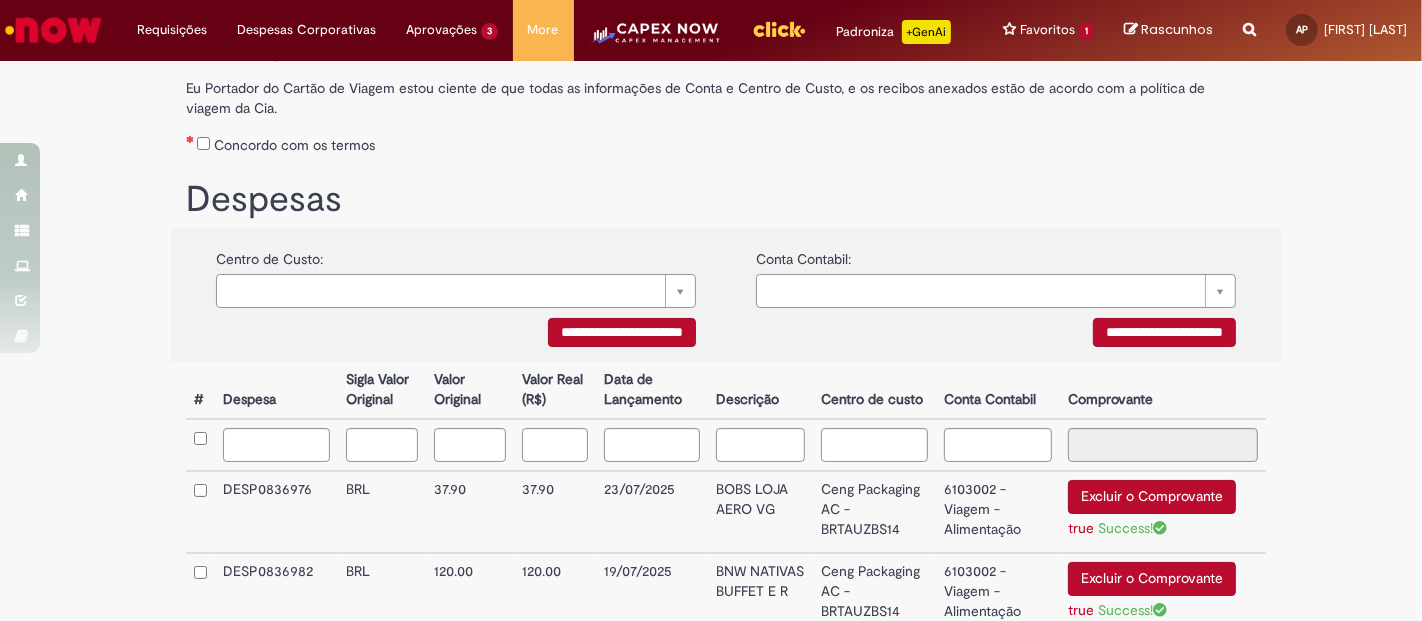 scroll, scrollTop: 487, scrollLeft: 0, axis: vertical 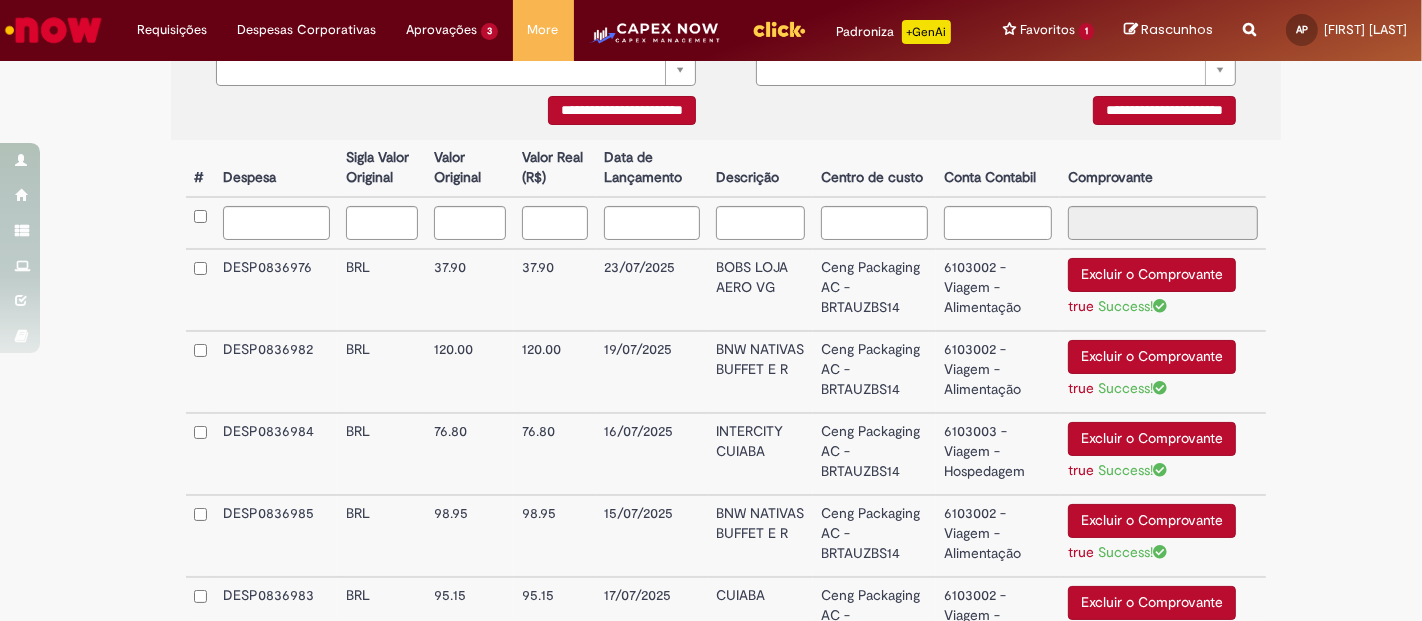 click on "6103002 - Viagem - Alimentação" at bounding box center [998, 290] 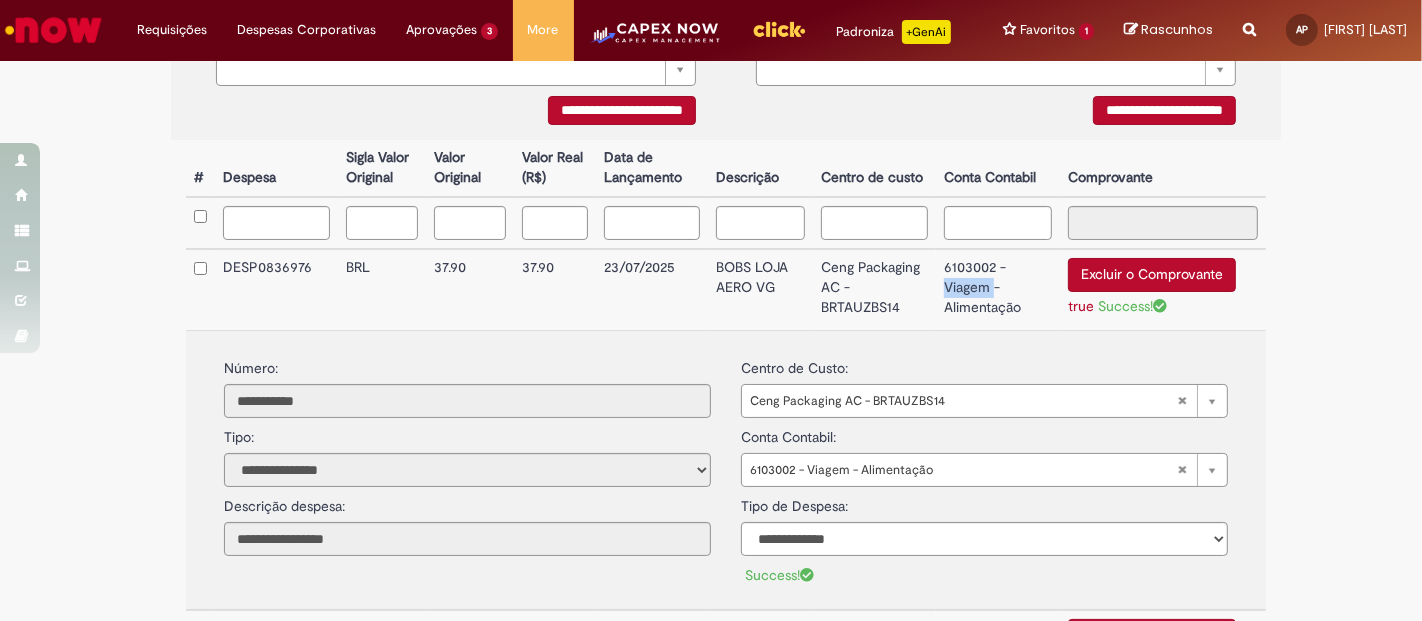 click on "6103002 - Viagem - Alimentação" at bounding box center (998, 289) 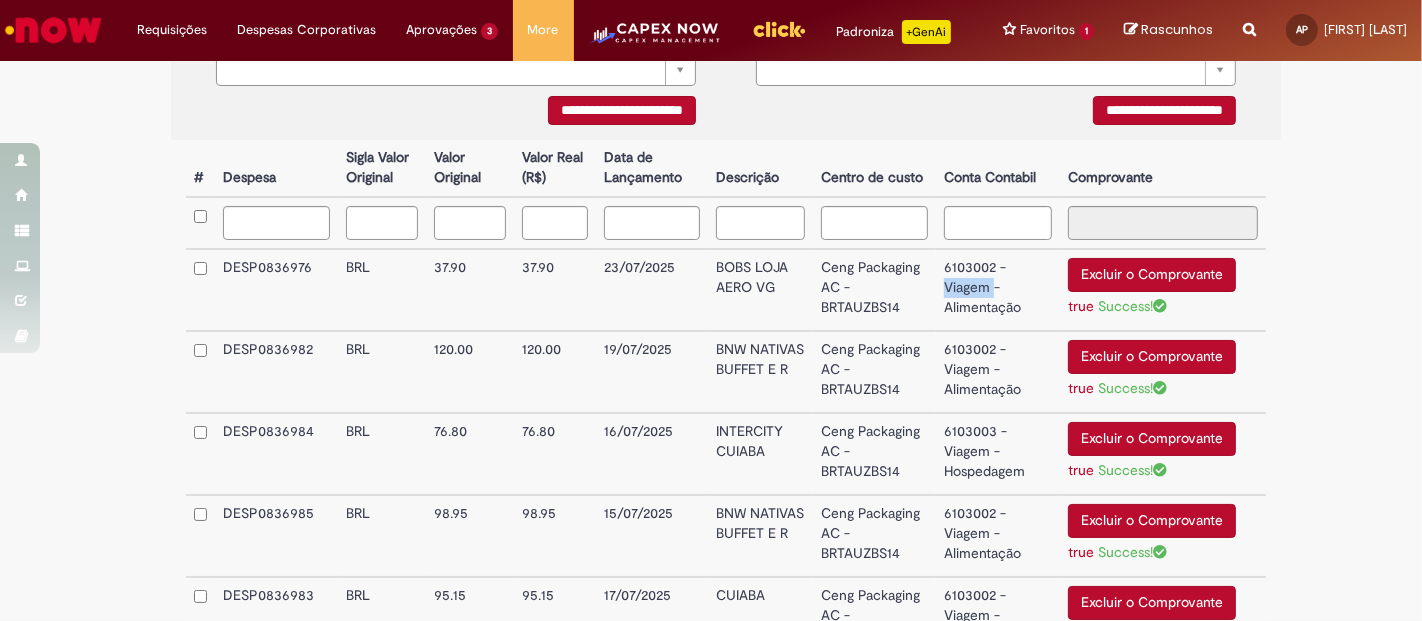 click on "6103002 - Viagem - Alimentação" at bounding box center (998, 290) 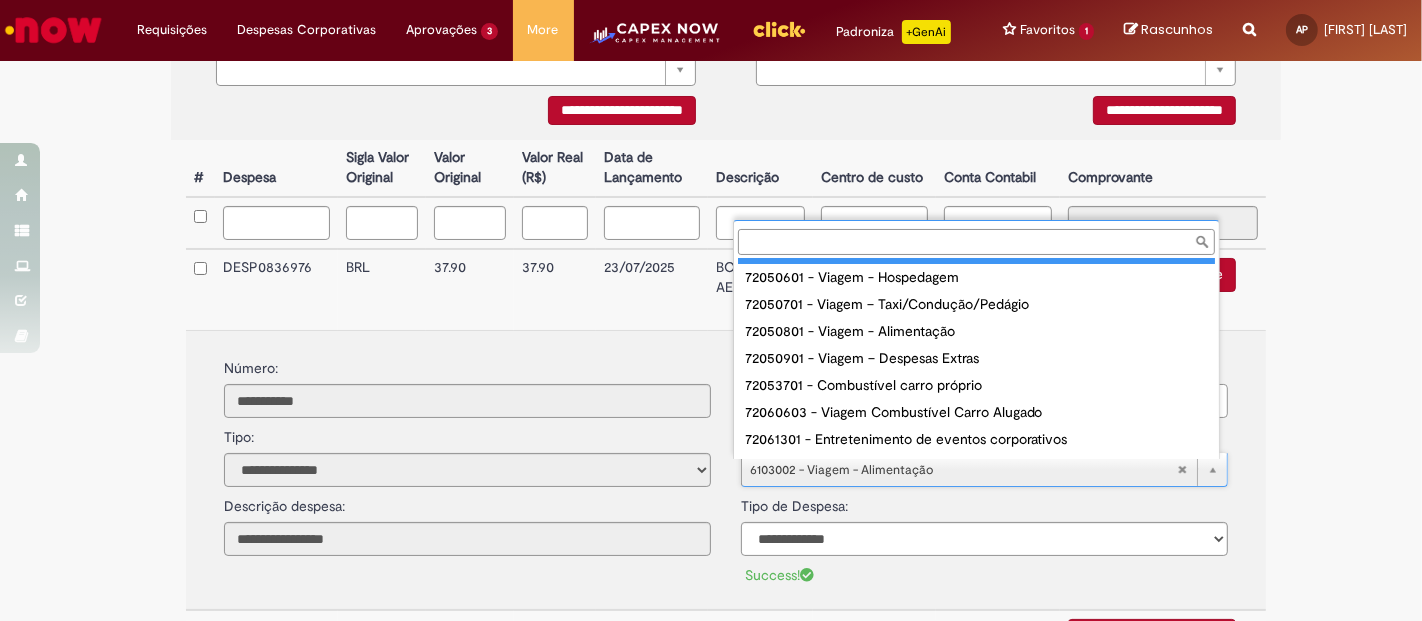 scroll, scrollTop: 0, scrollLeft: 0, axis: both 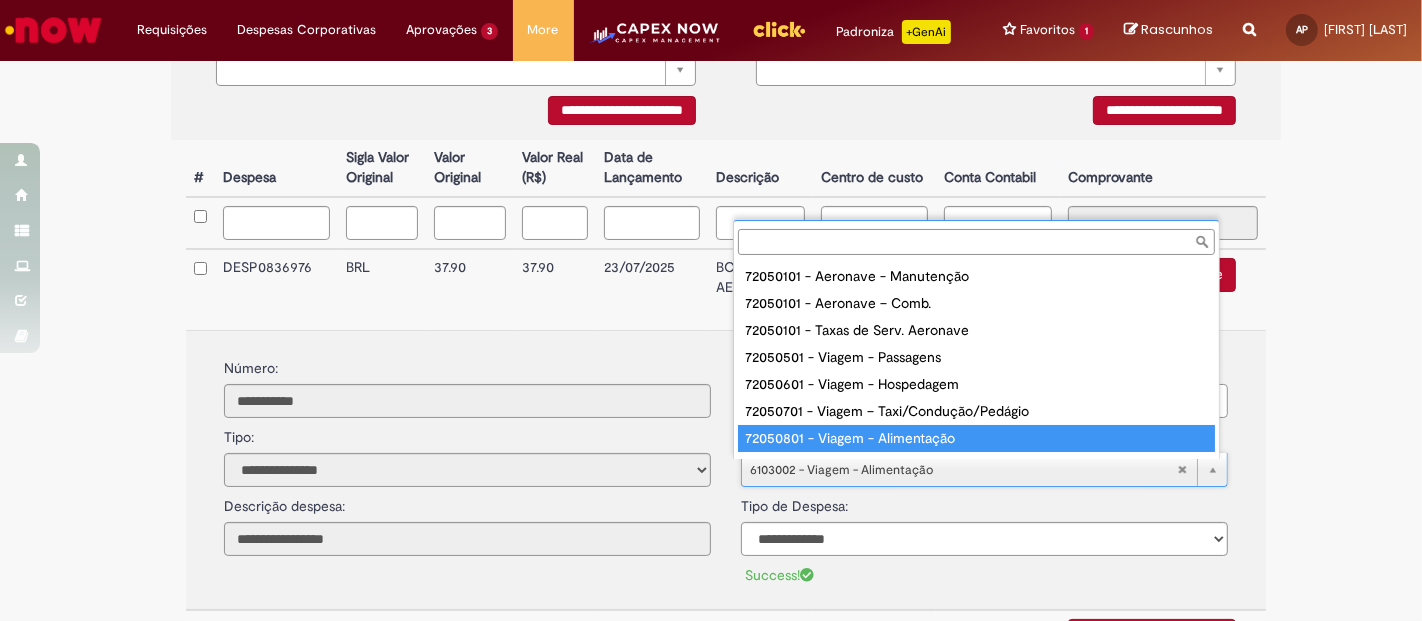 type on "**********" 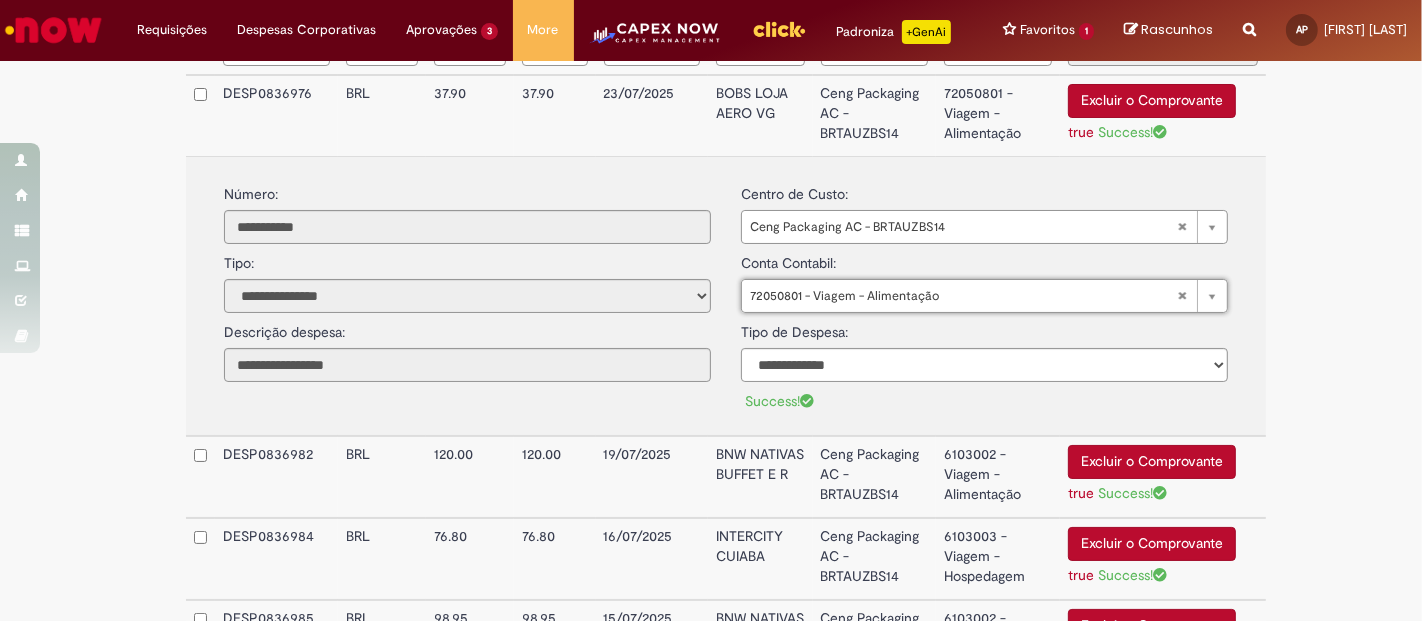 scroll, scrollTop: 709, scrollLeft: 0, axis: vertical 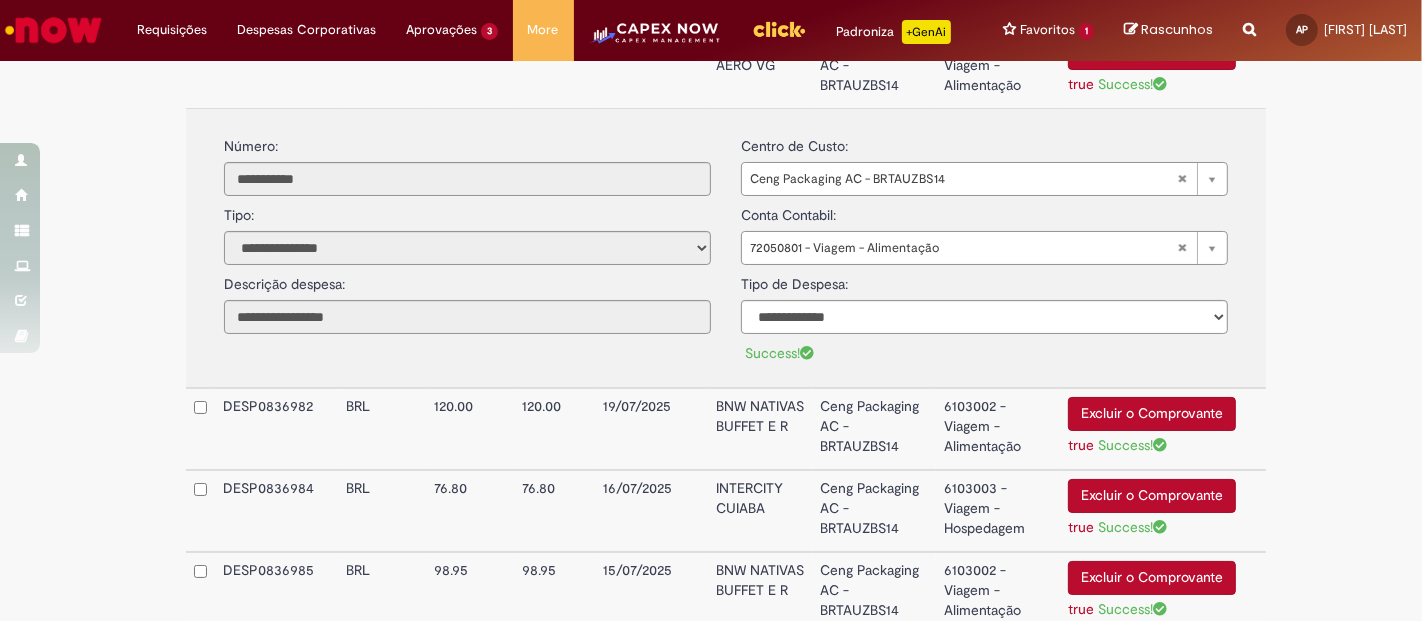 click on "6103002 - Viagem - Alimentação" at bounding box center [998, 429] 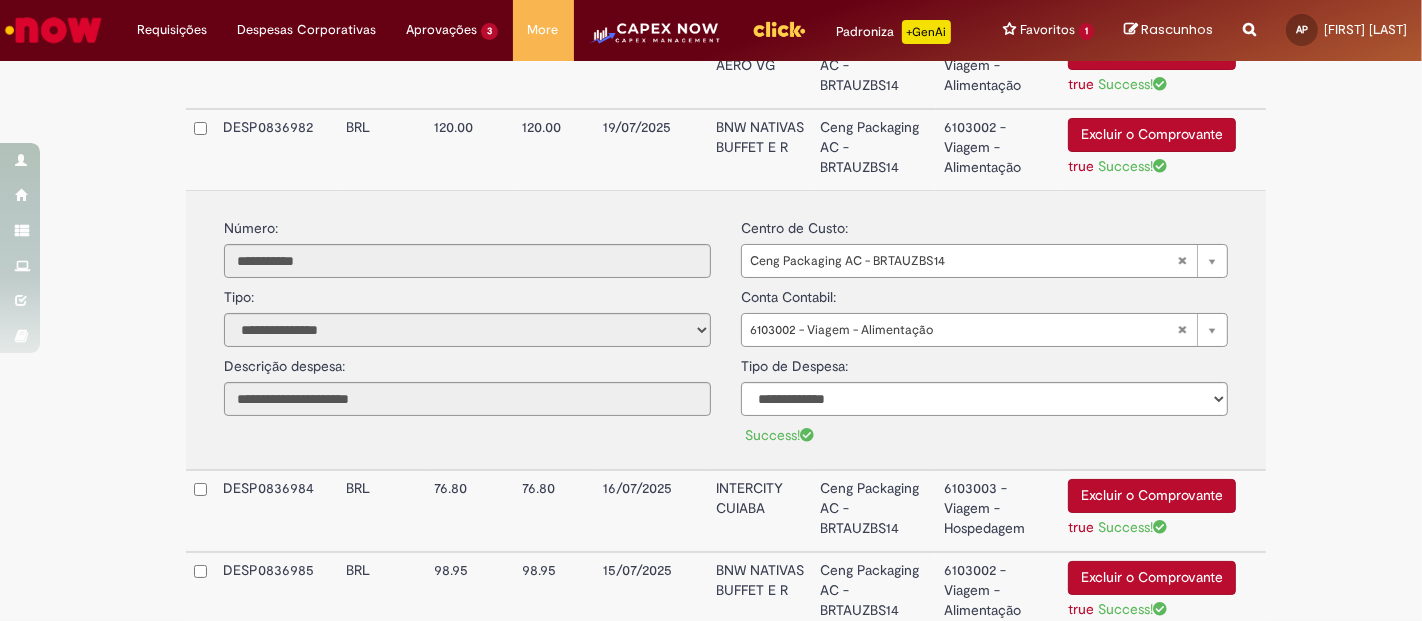scroll, scrollTop: 598, scrollLeft: 0, axis: vertical 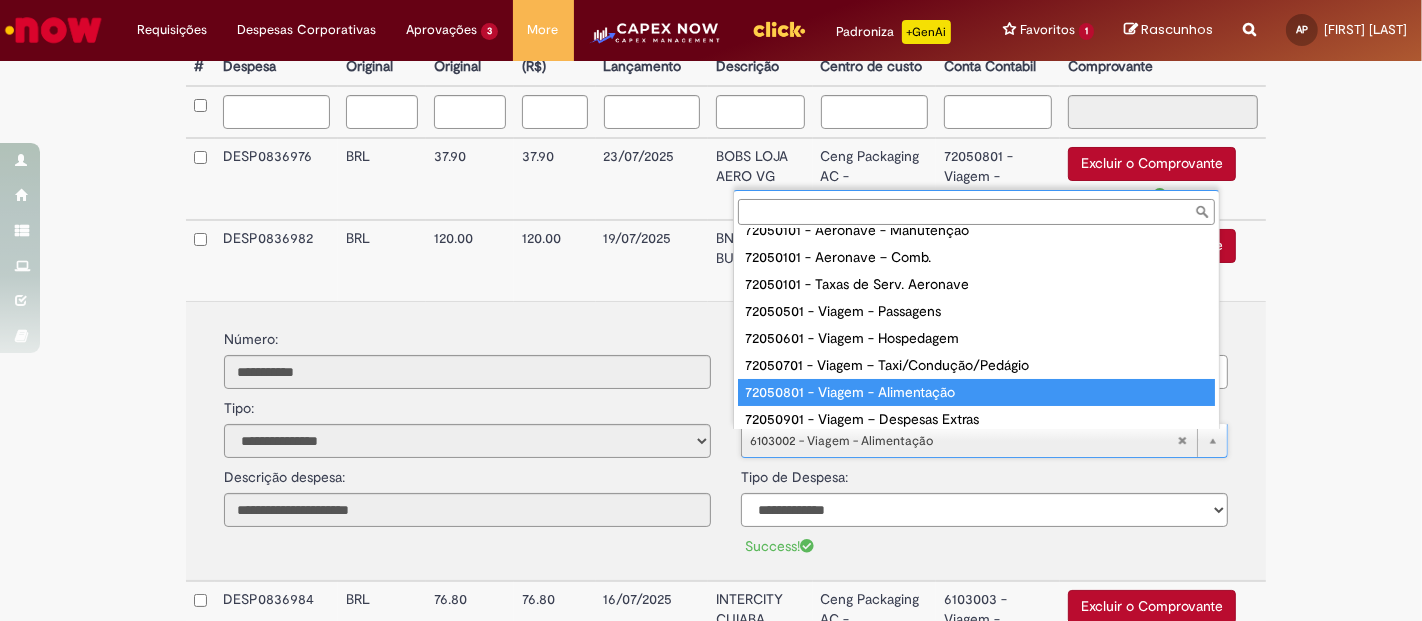 type on "**********" 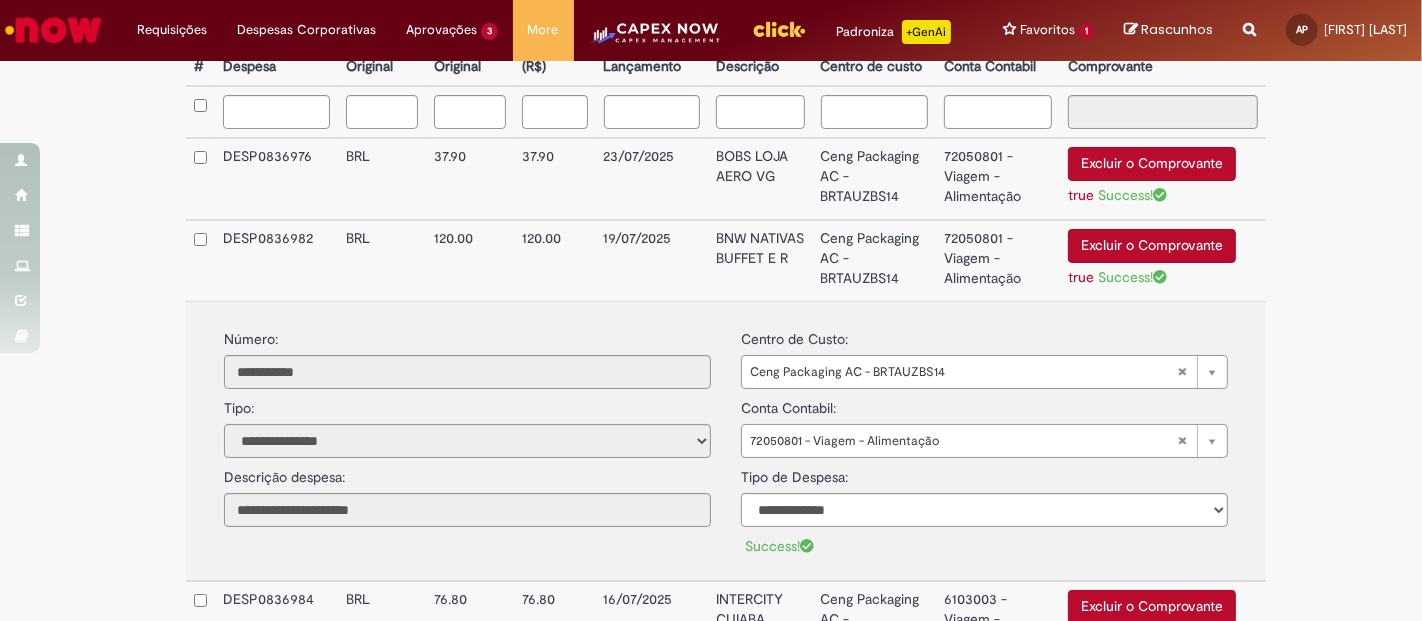 click on "**********" at bounding box center (726, 617) 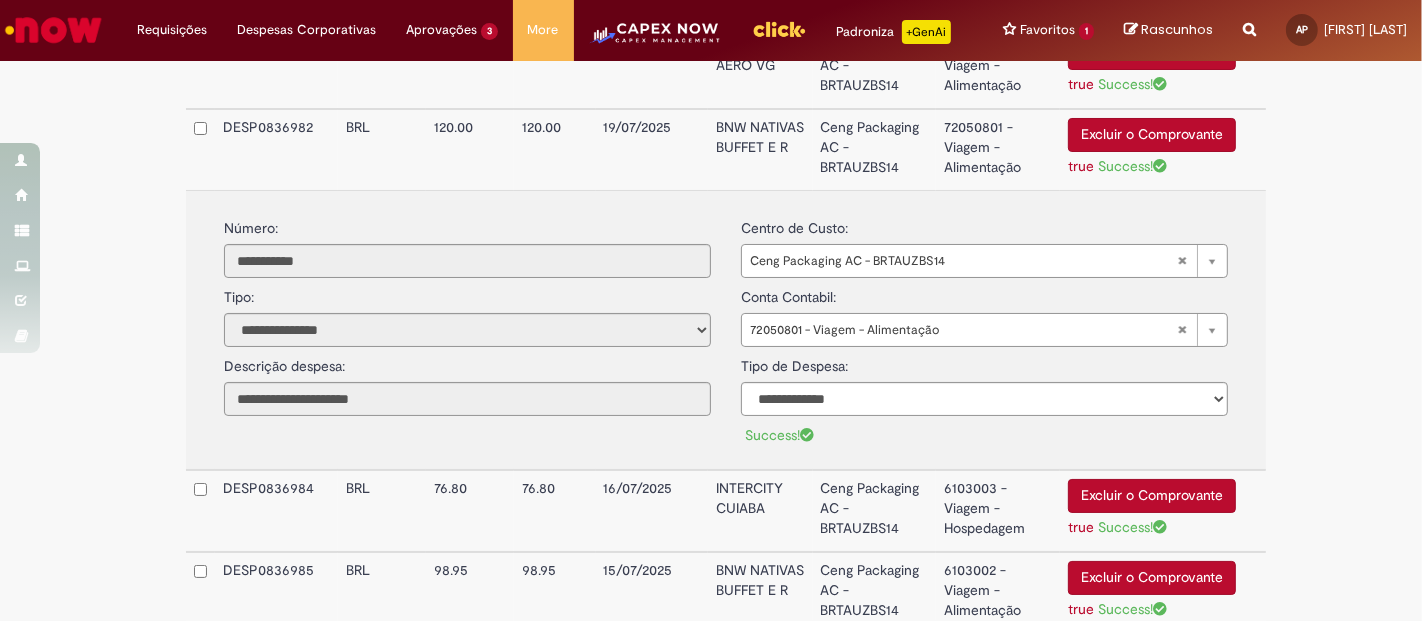 scroll, scrollTop: 820, scrollLeft: 0, axis: vertical 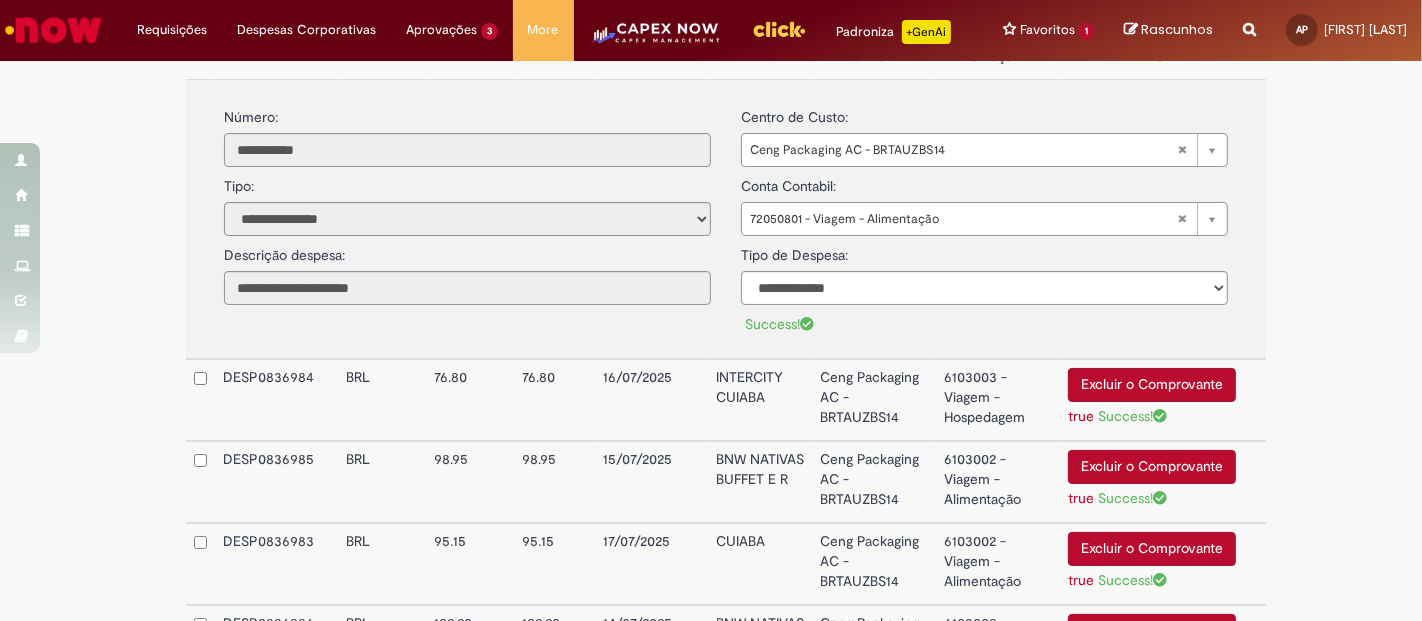 click on "6103003 - Viagem - Hospedagem" at bounding box center (998, 400) 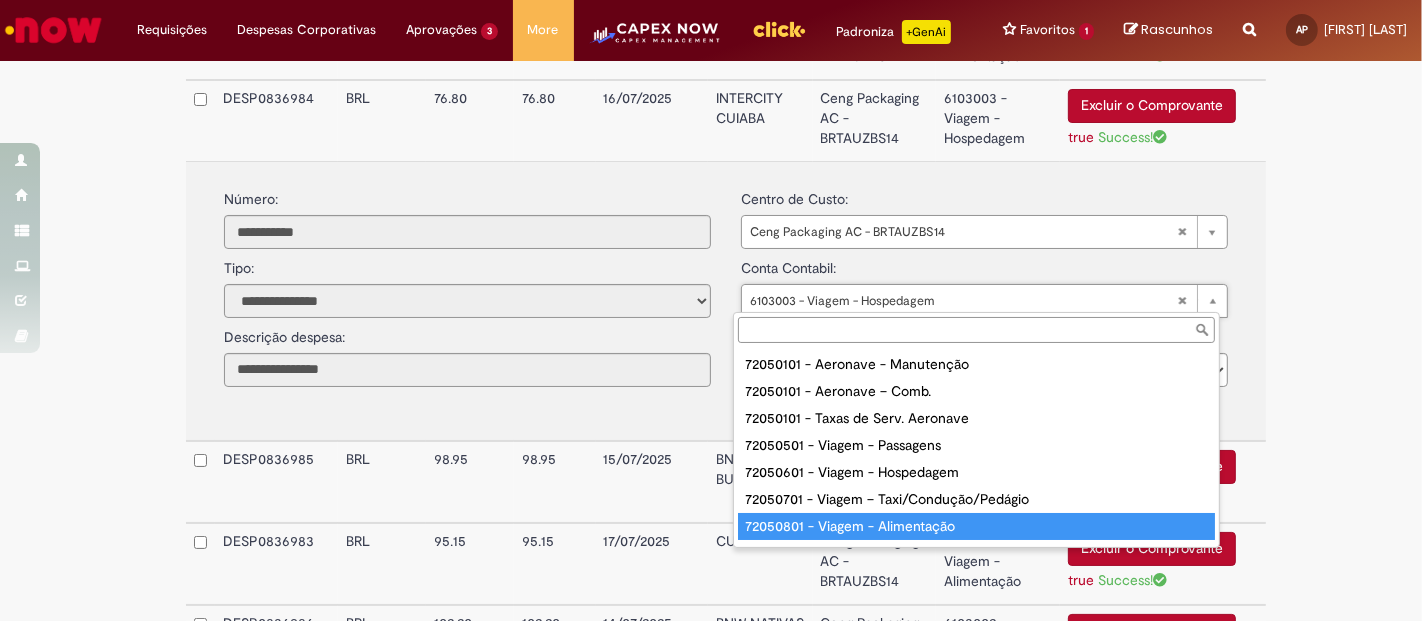 type on "**********" 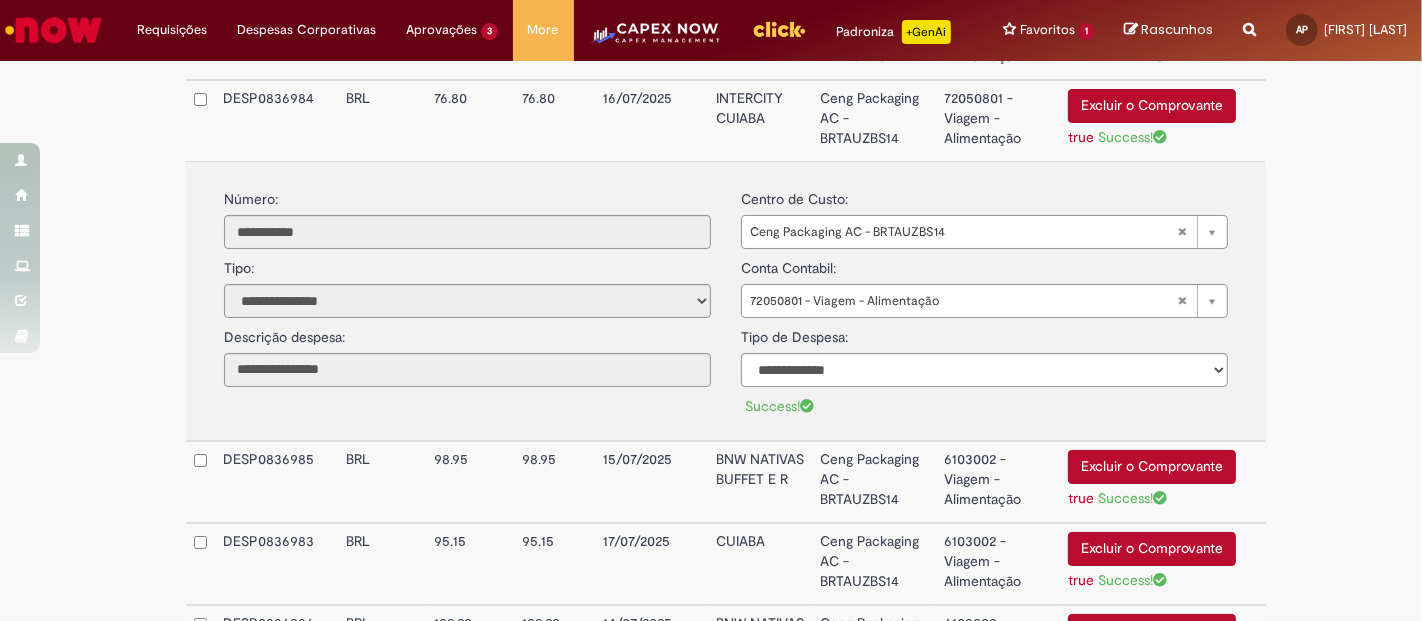 click on "**********" at bounding box center (726, 395) 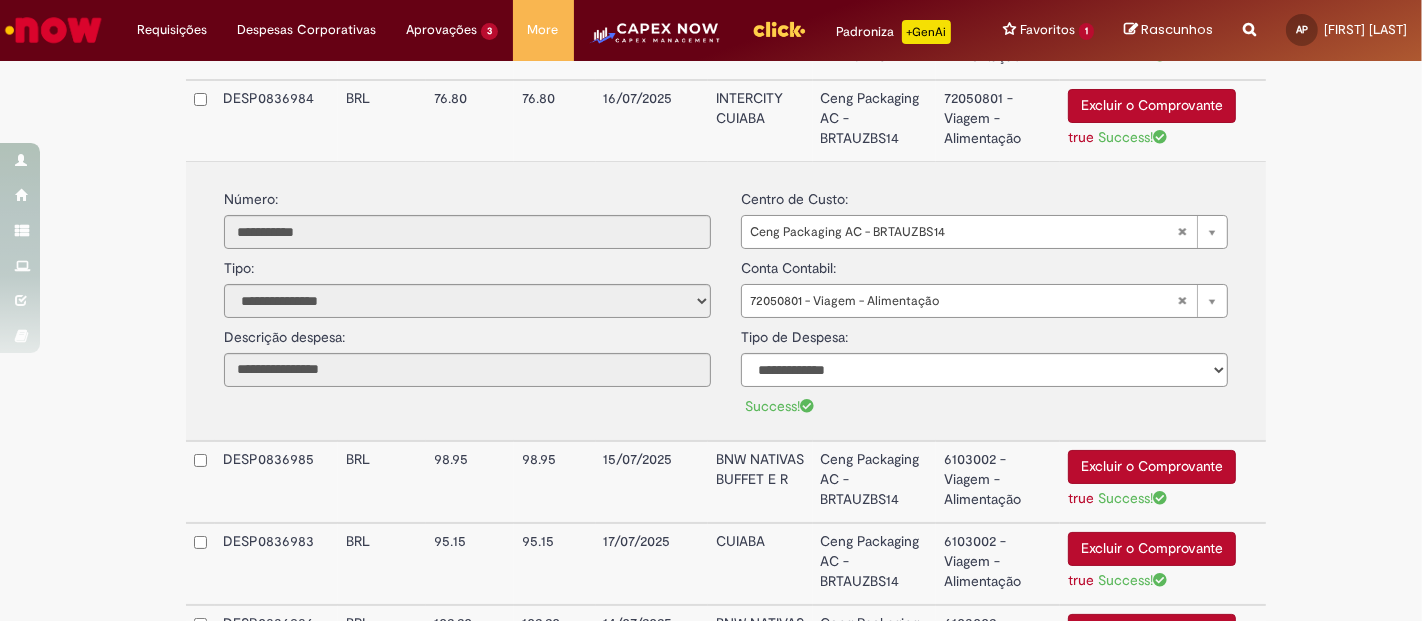 click on "6103002 - Viagem - Alimentação" at bounding box center [998, 482] 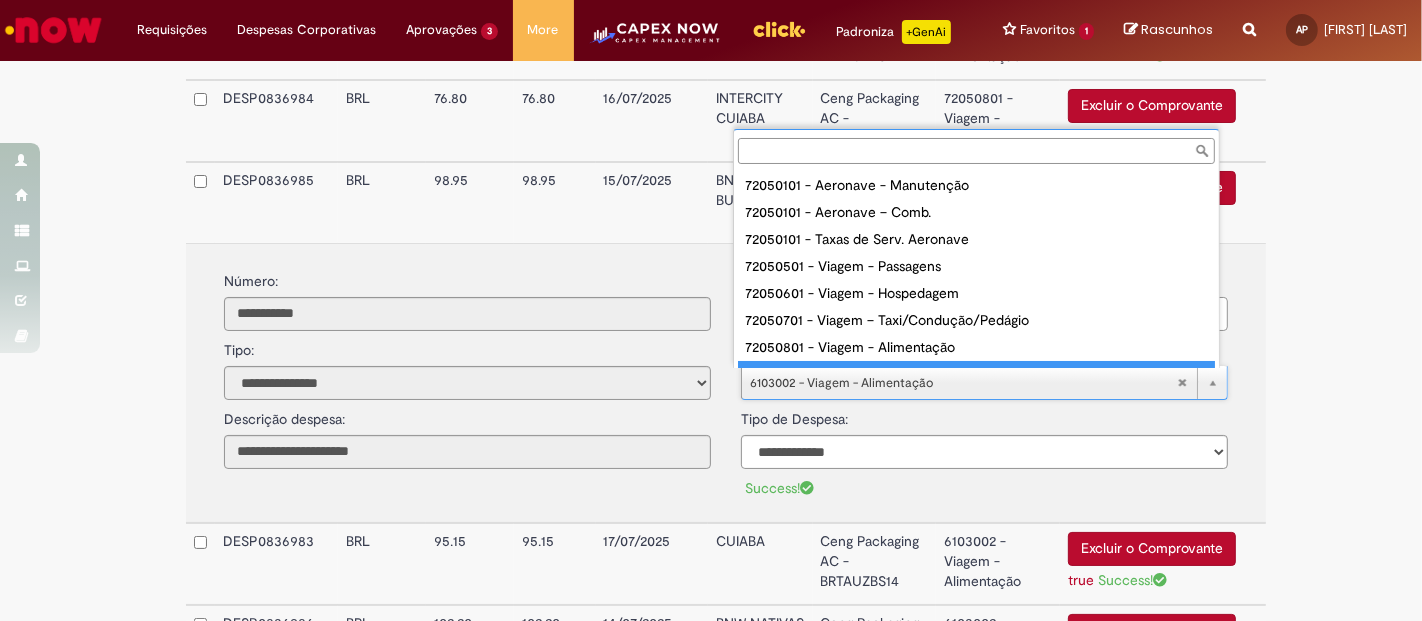 scroll, scrollTop: 16, scrollLeft: 0, axis: vertical 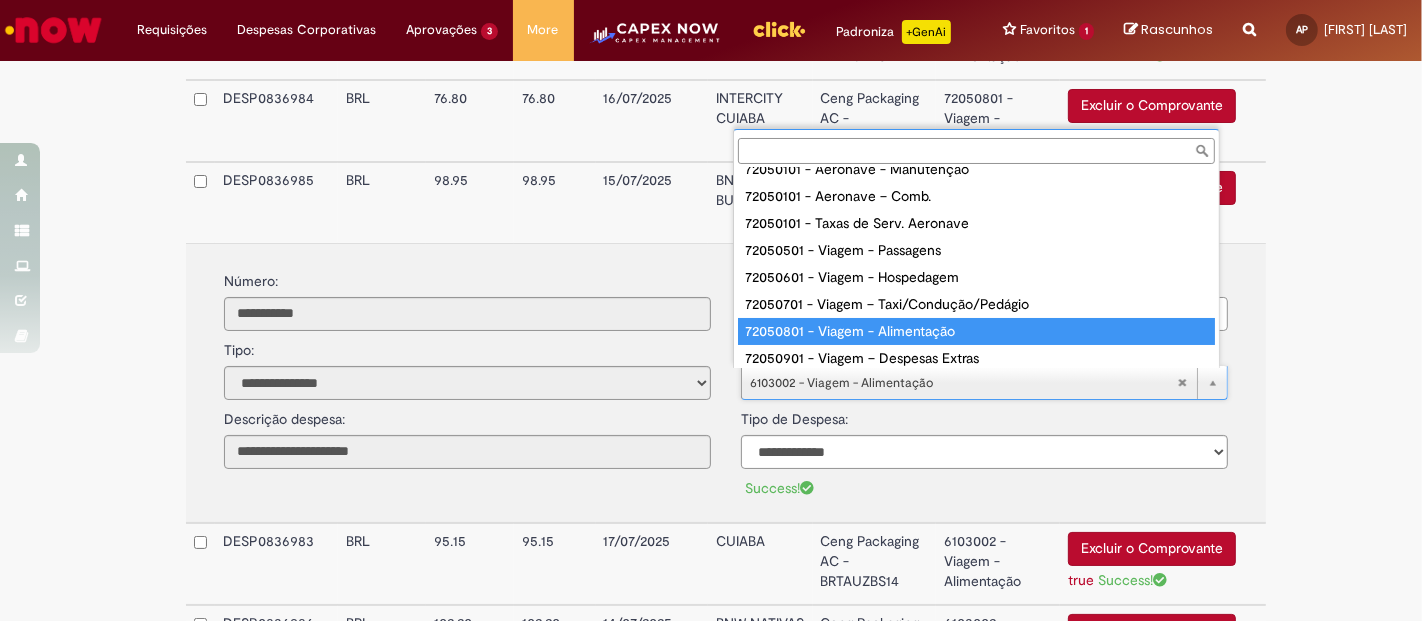 type on "**********" 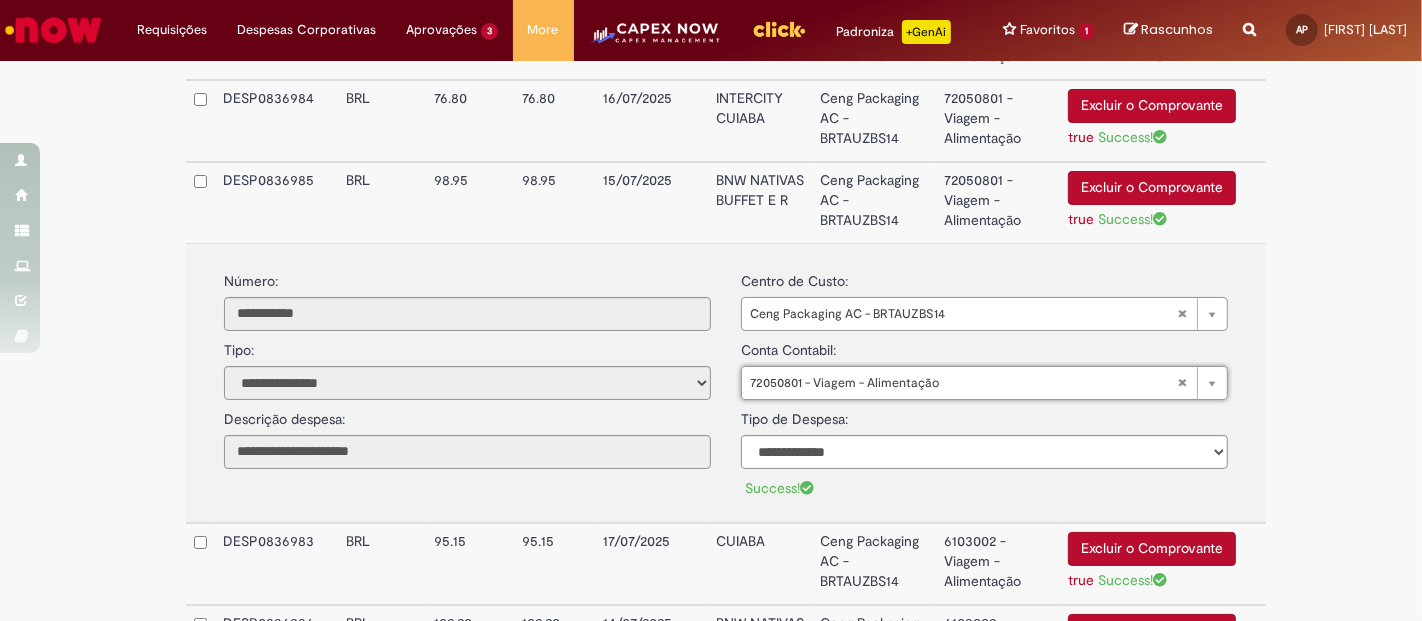 click on "**********" at bounding box center [726, 248] 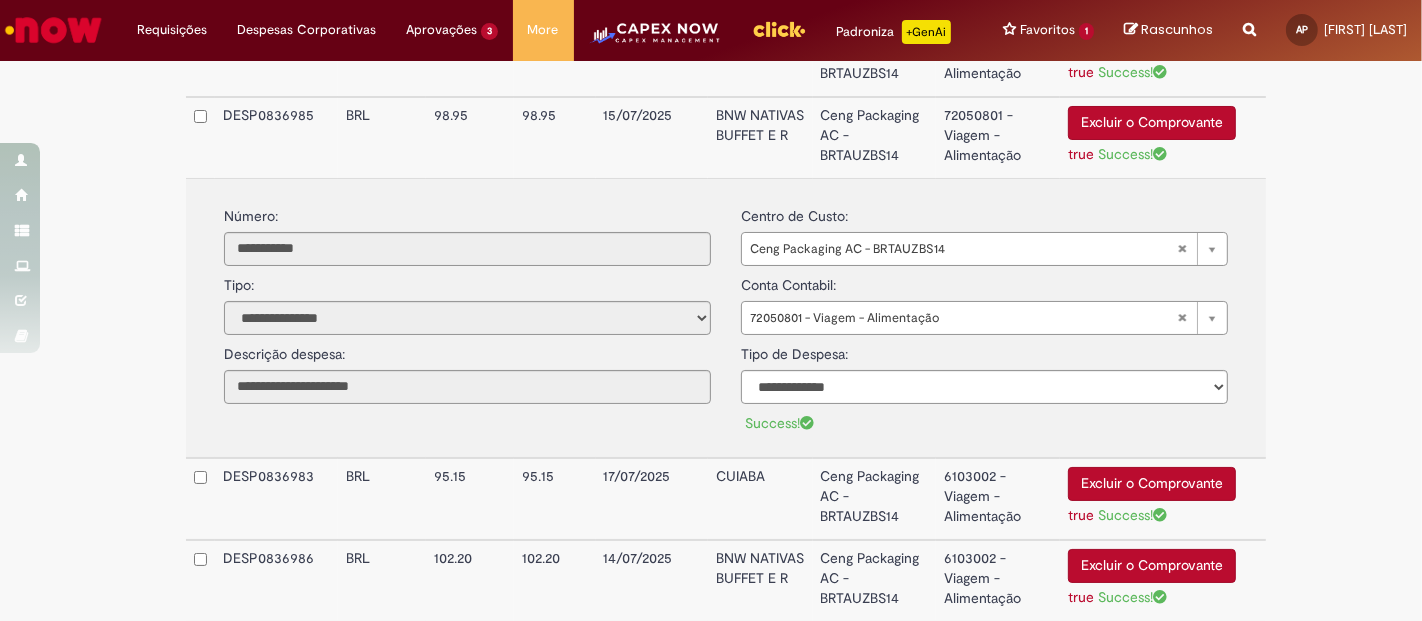 scroll, scrollTop: 931, scrollLeft: 0, axis: vertical 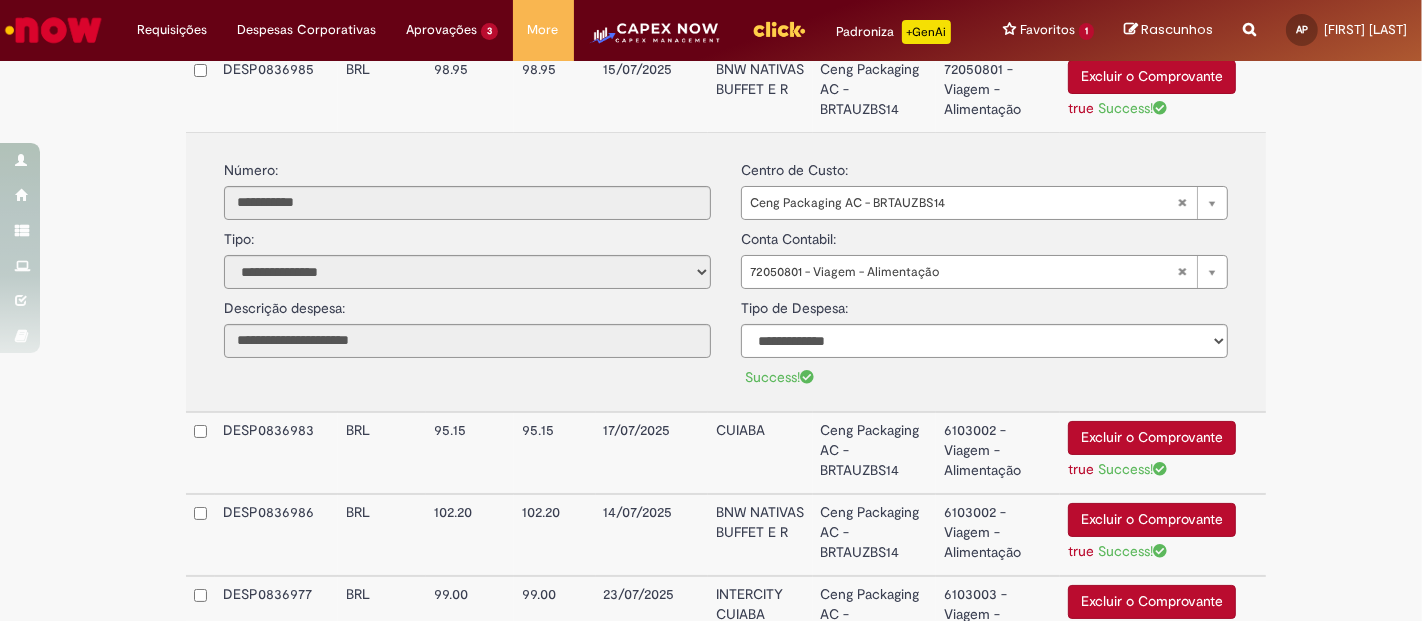 click on "6103002 - Viagem - Alimentação" at bounding box center [998, 453] 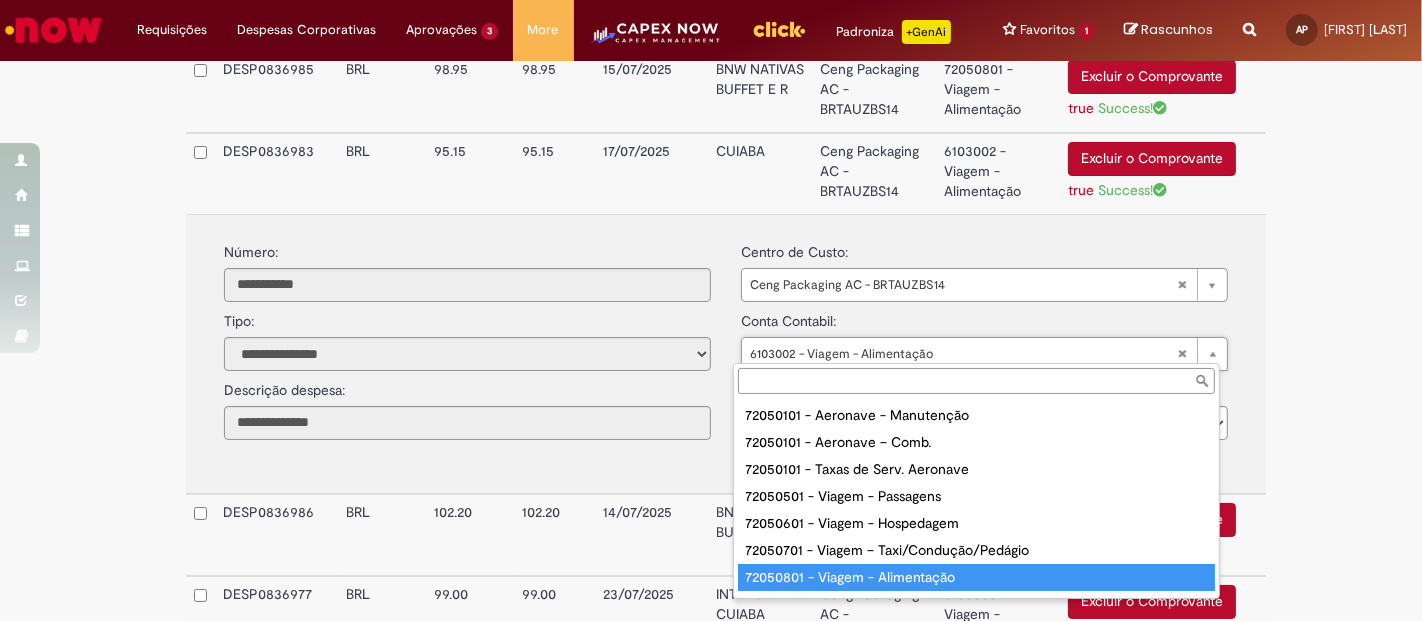 type on "**********" 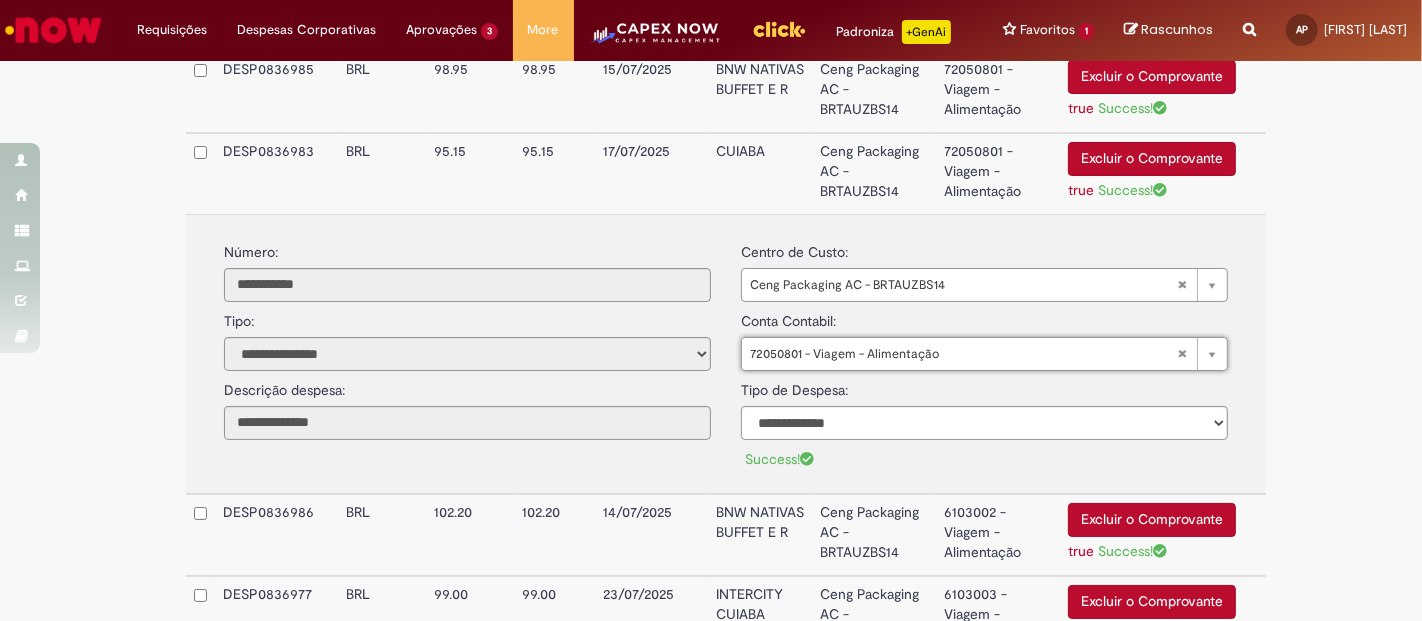 click on "**********" at bounding box center (711, 137) 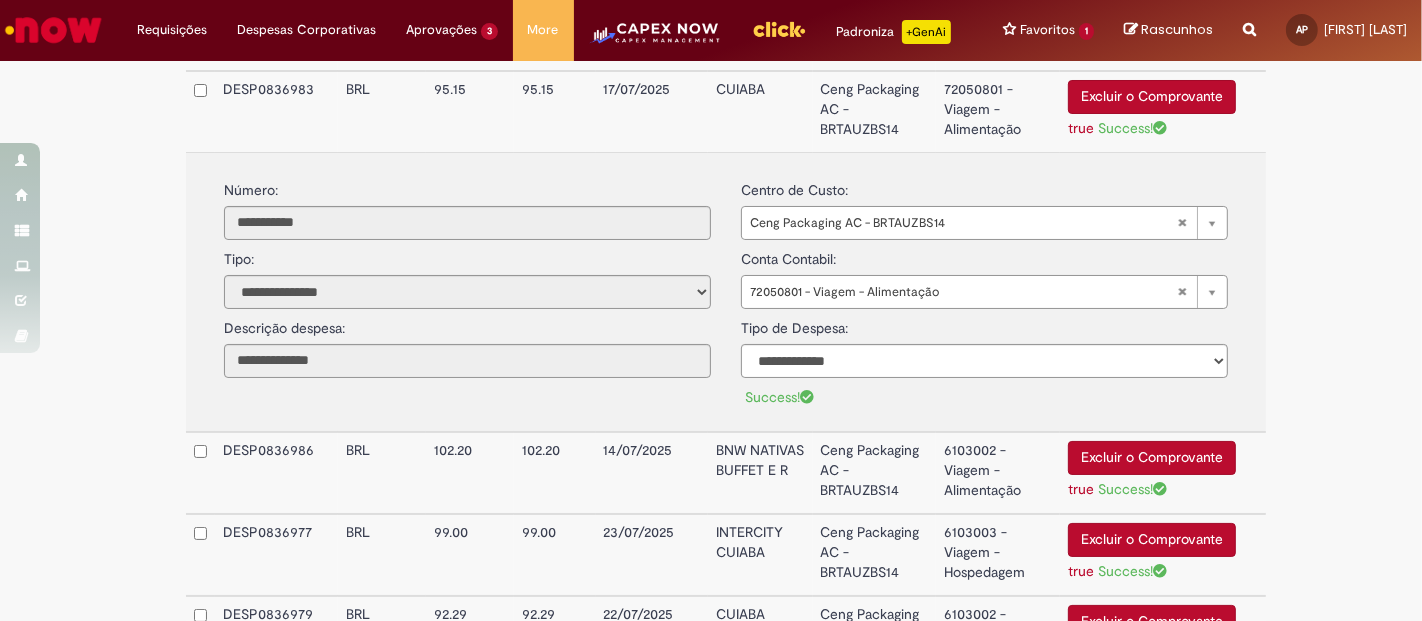 scroll, scrollTop: 1042, scrollLeft: 0, axis: vertical 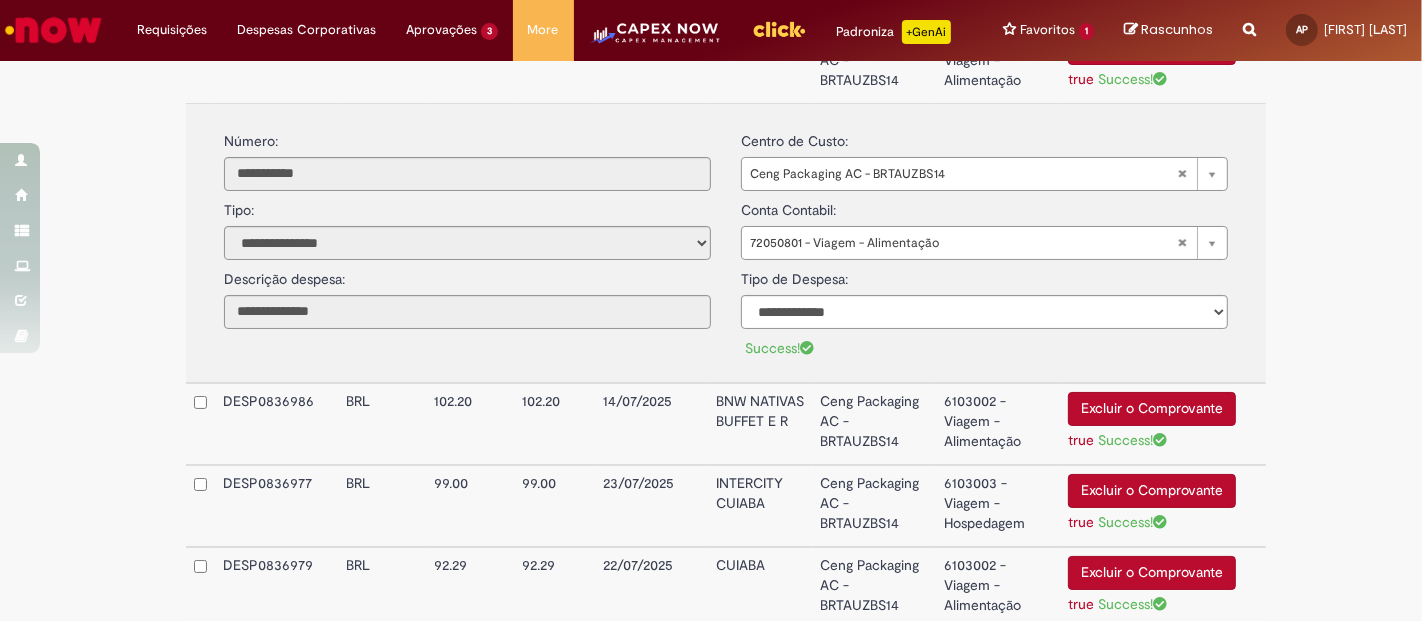click on "Ceng Packaging AC - BRTAUZBS14" at bounding box center (875, 424) 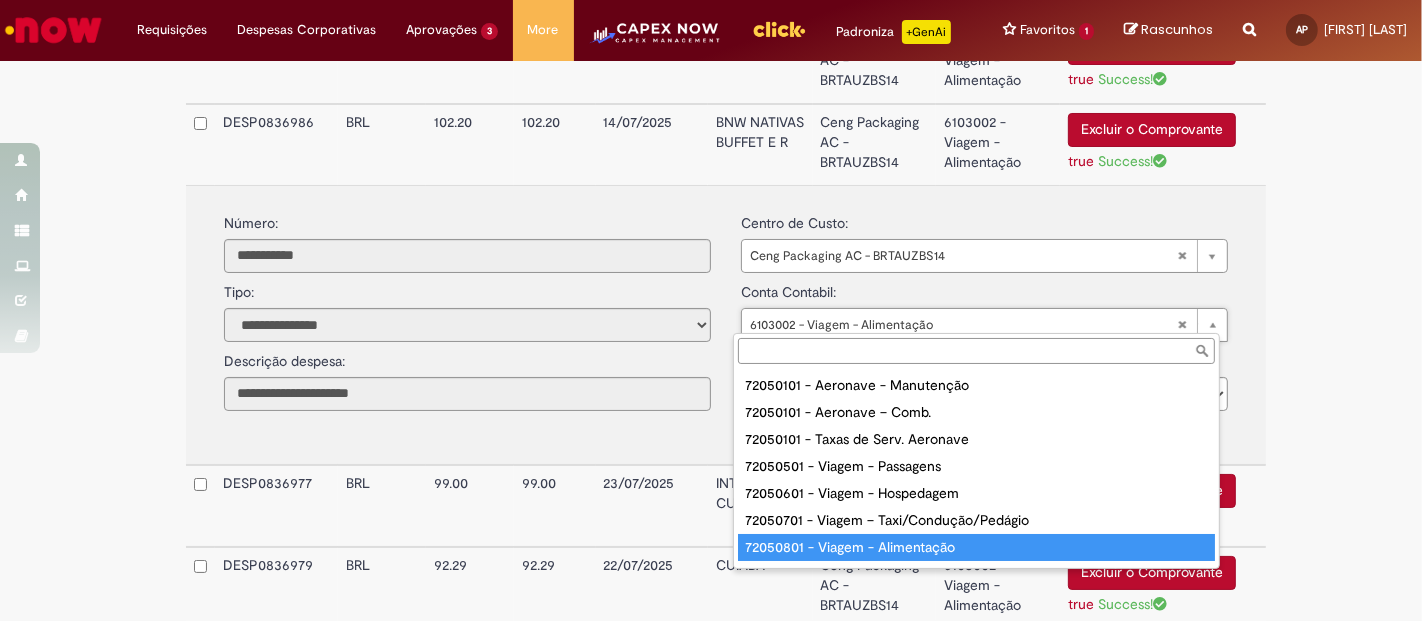 type on "**********" 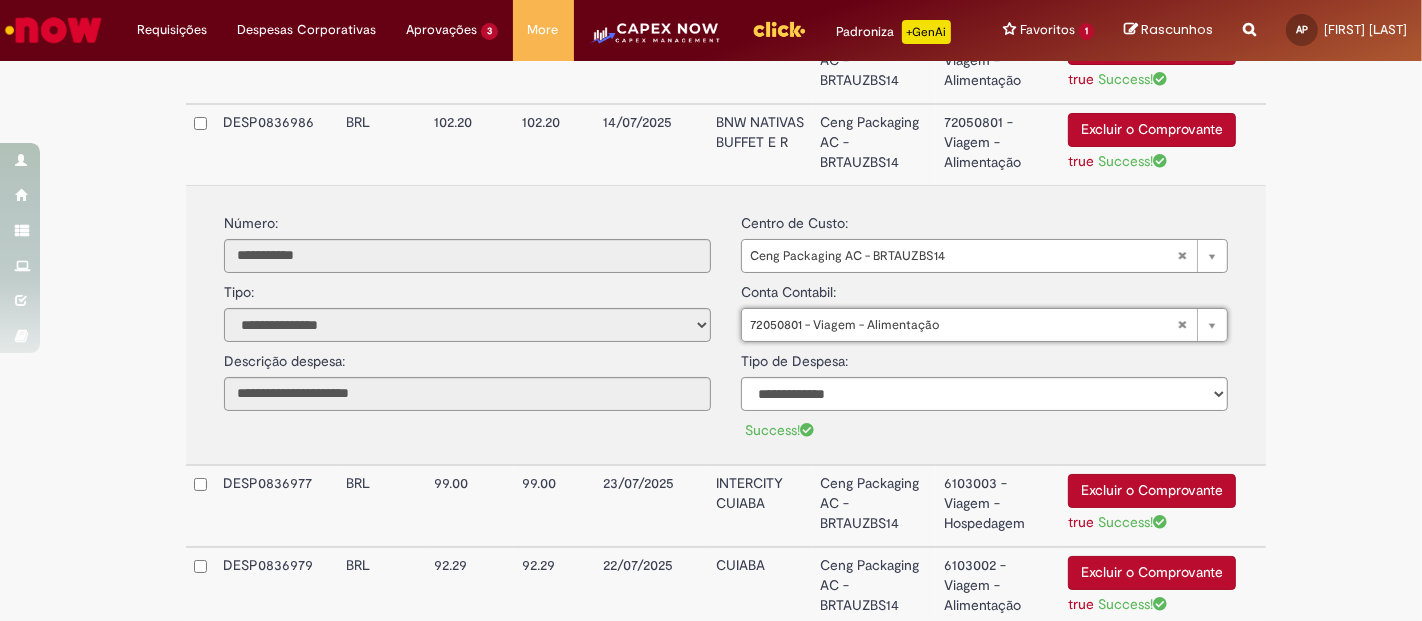 click on "6103003 - Viagem - Hospedagem" at bounding box center (998, 506) 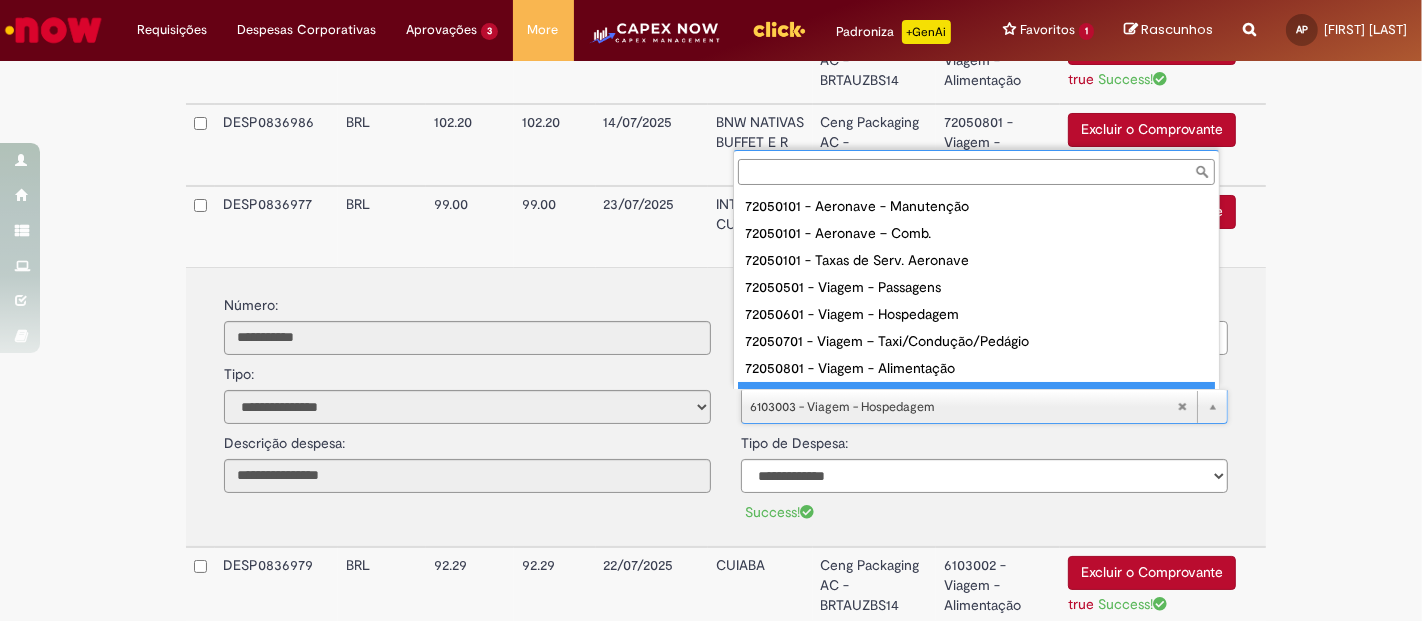 scroll, scrollTop: 16, scrollLeft: 0, axis: vertical 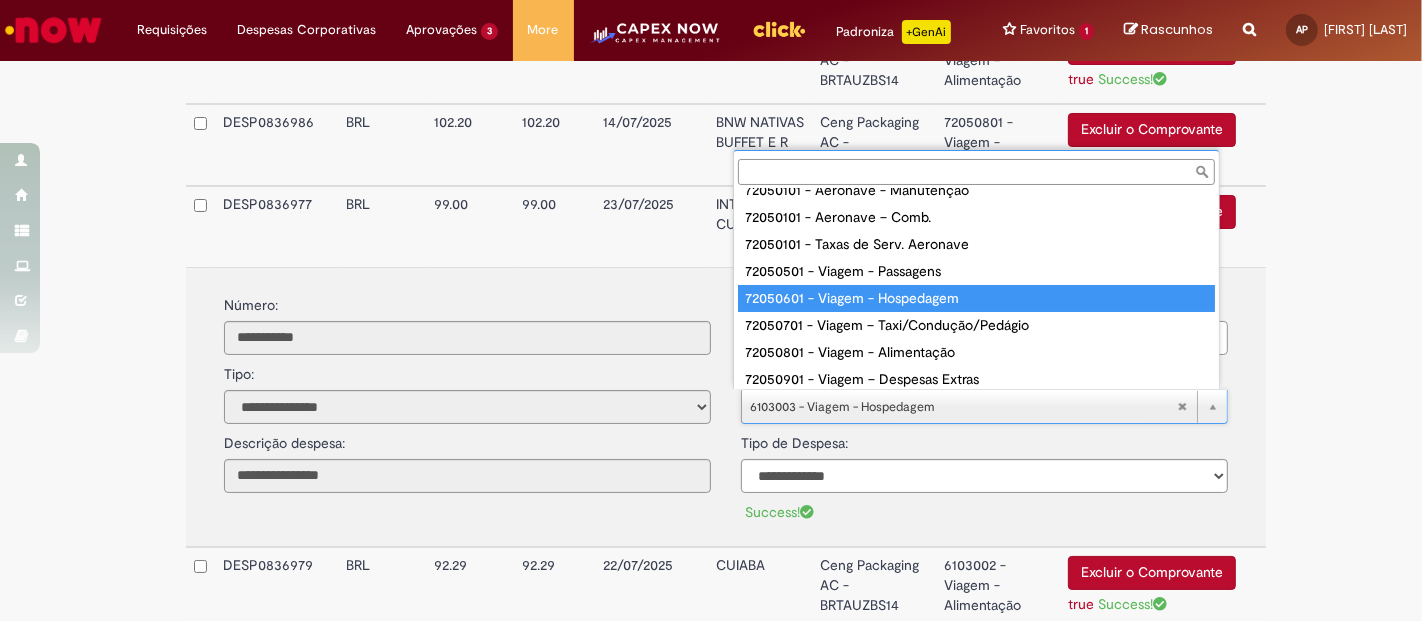 type on "**********" 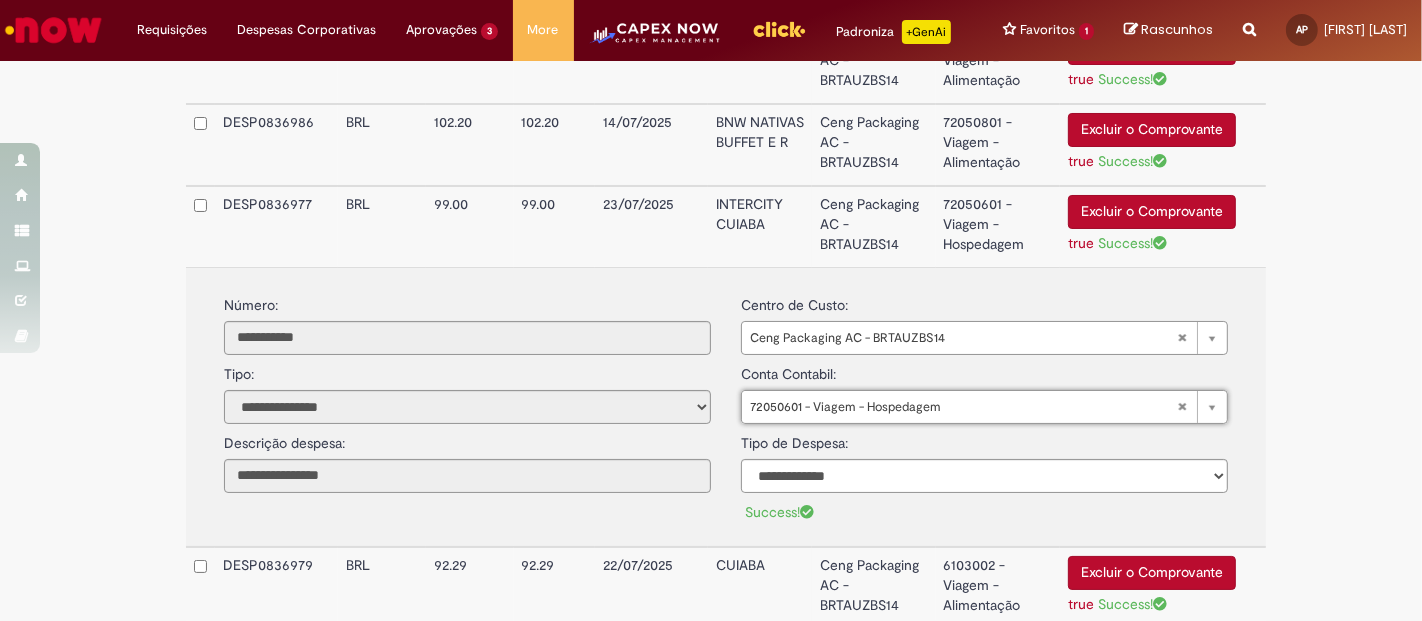 click on "**********" at bounding box center (711, 26) 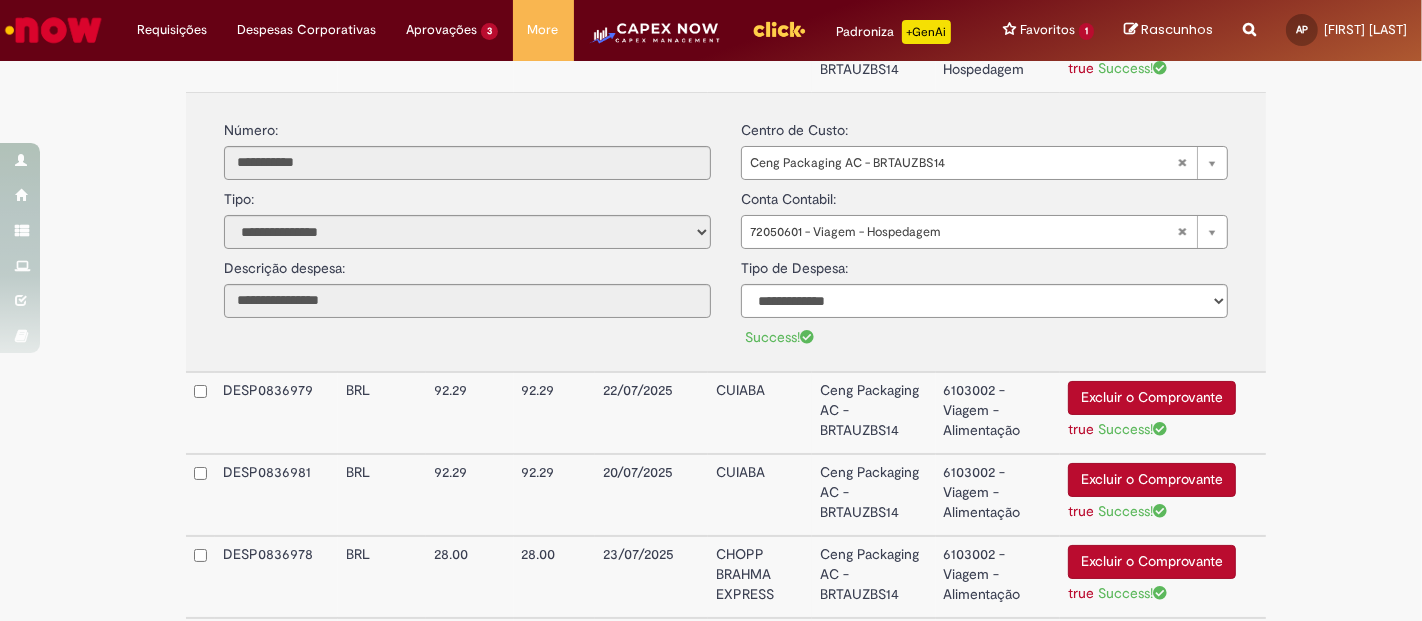 scroll, scrollTop: 1265, scrollLeft: 0, axis: vertical 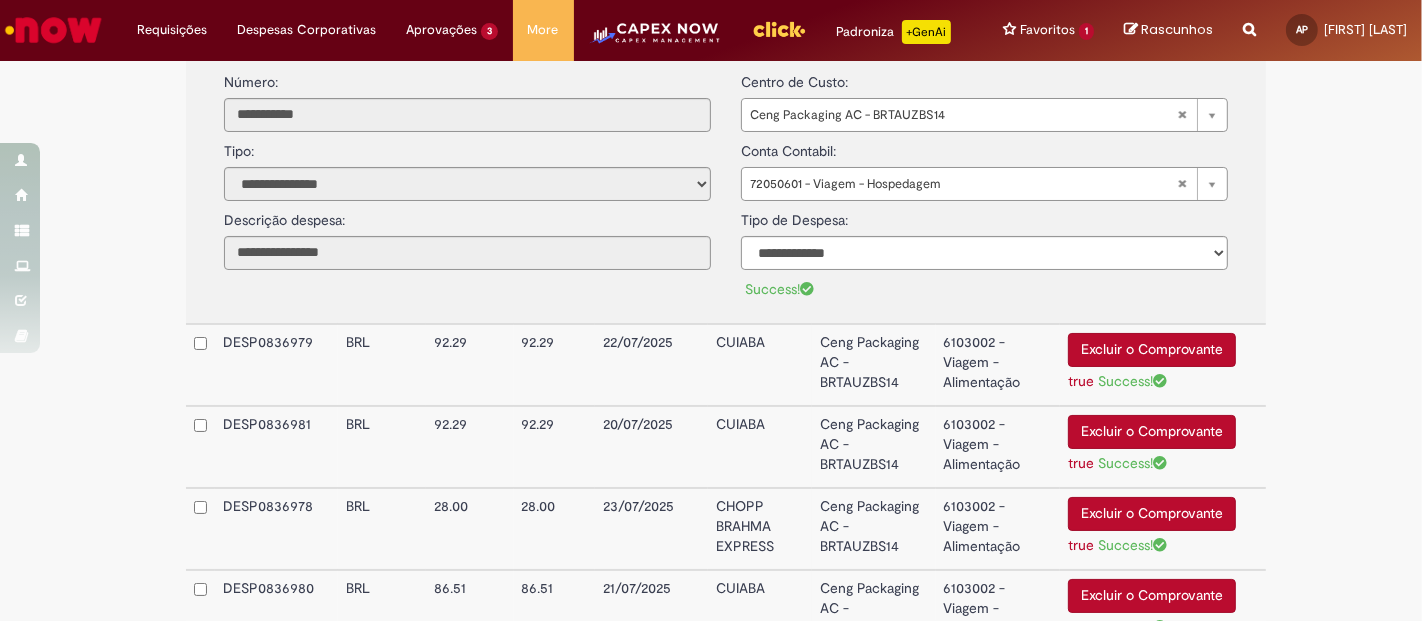 click on "Ceng Packaging AC - BRTAUZBS14" at bounding box center [874, 365] 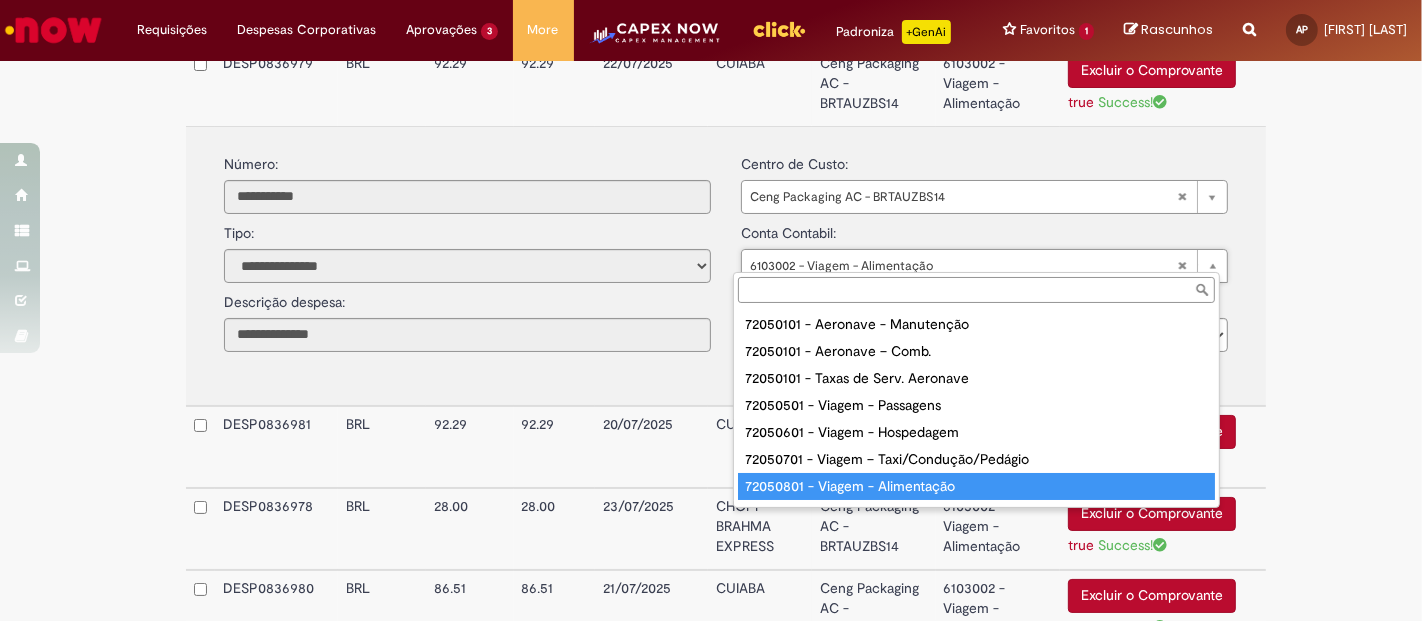 type on "**********" 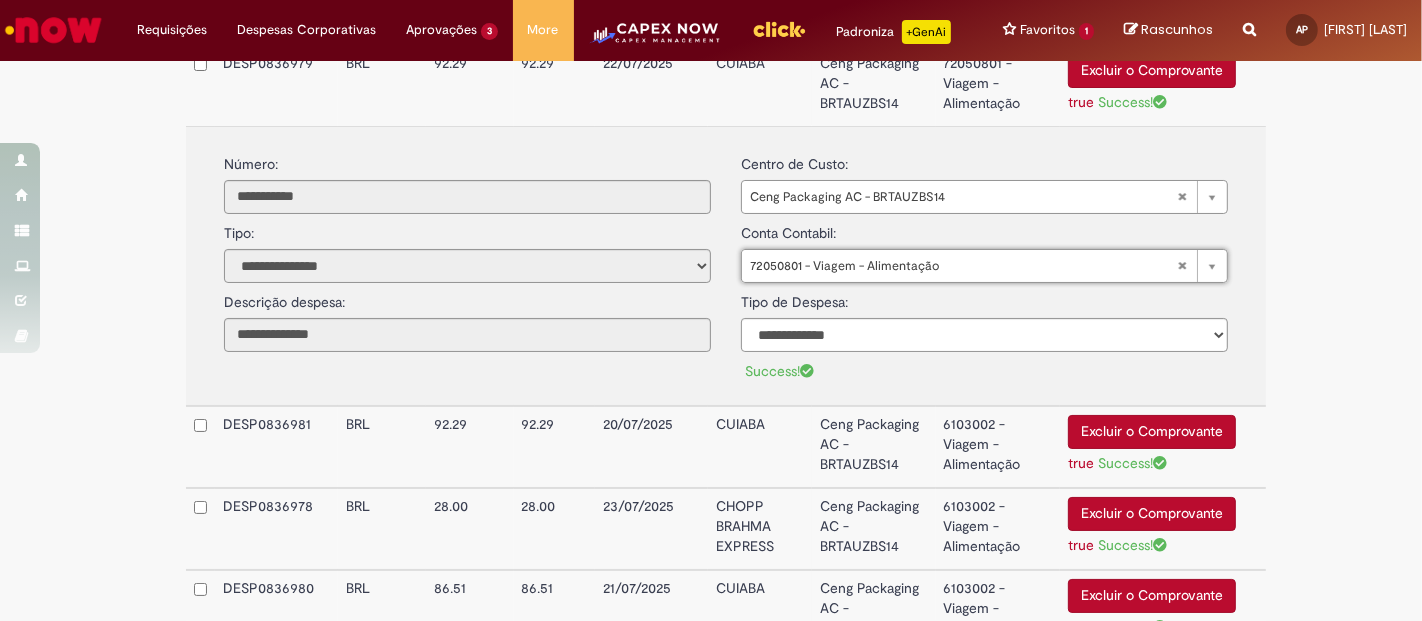 click on "Ceng Packaging AC - BRTAUZBS14" at bounding box center (874, 447) 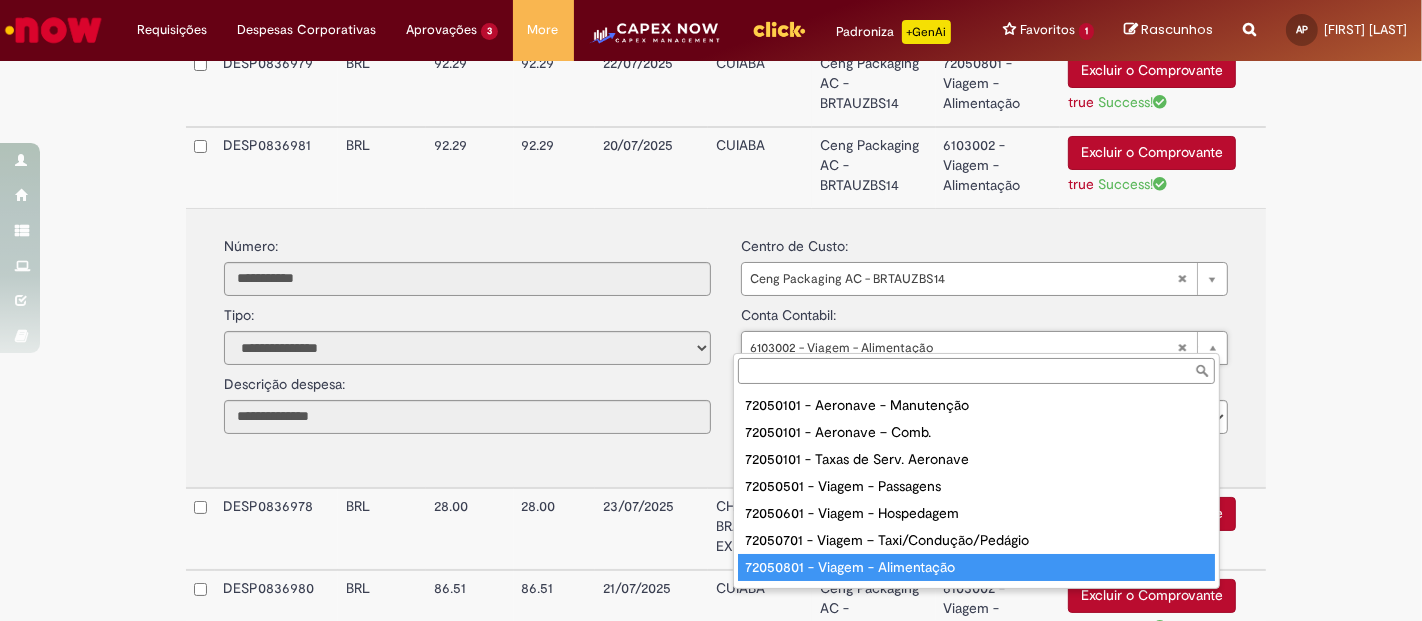 type on "**********" 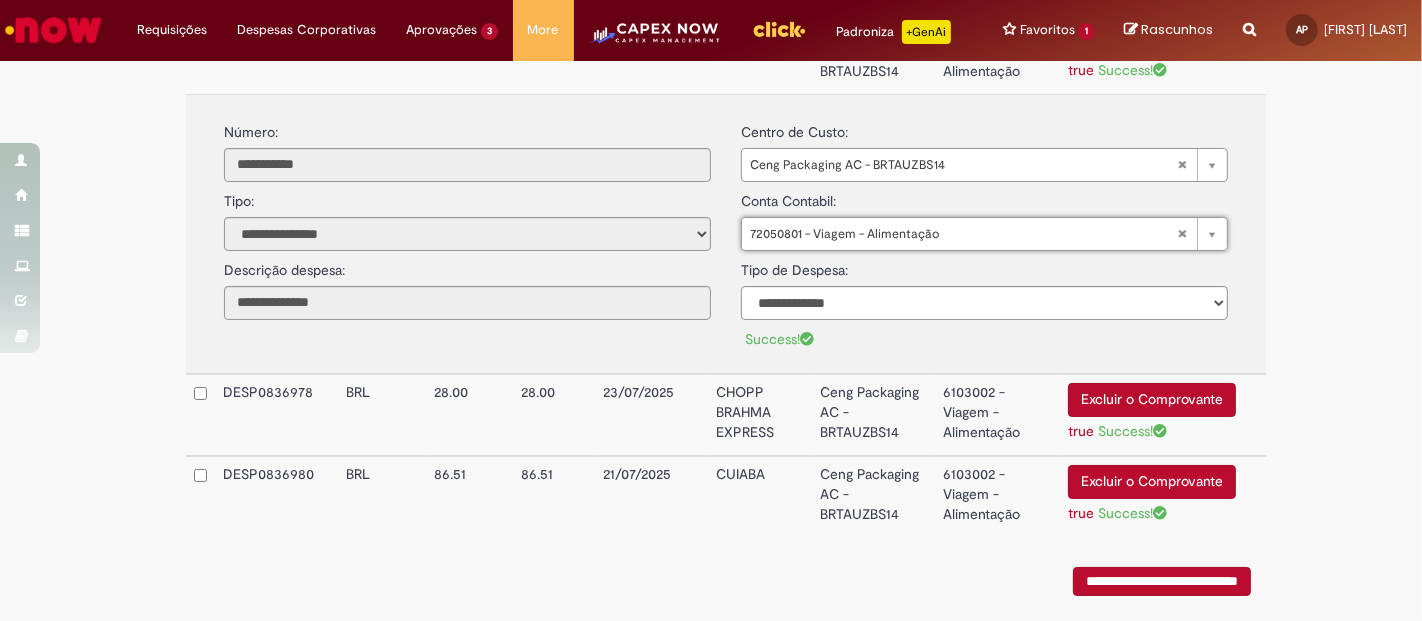 scroll, scrollTop: 1425, scrollLeft: 0, axis: vertical 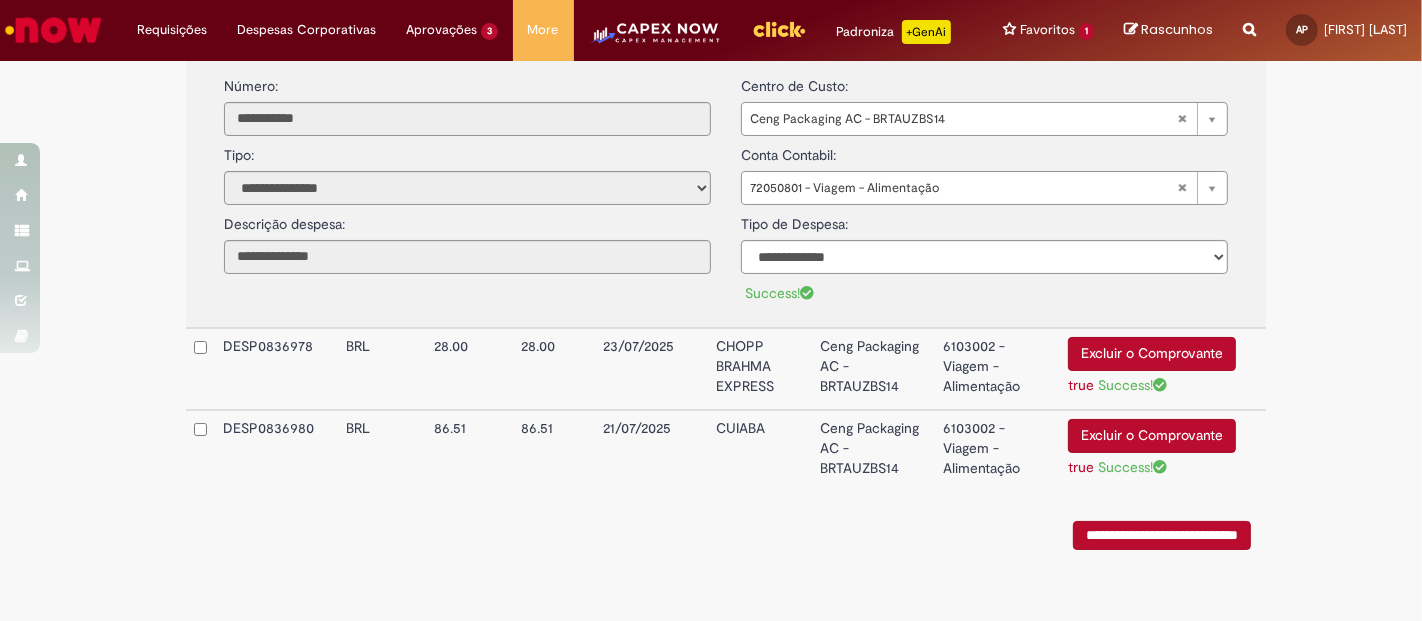 click on "6103002 - Viagem - Alimentação" at bounding box center (998, 369) 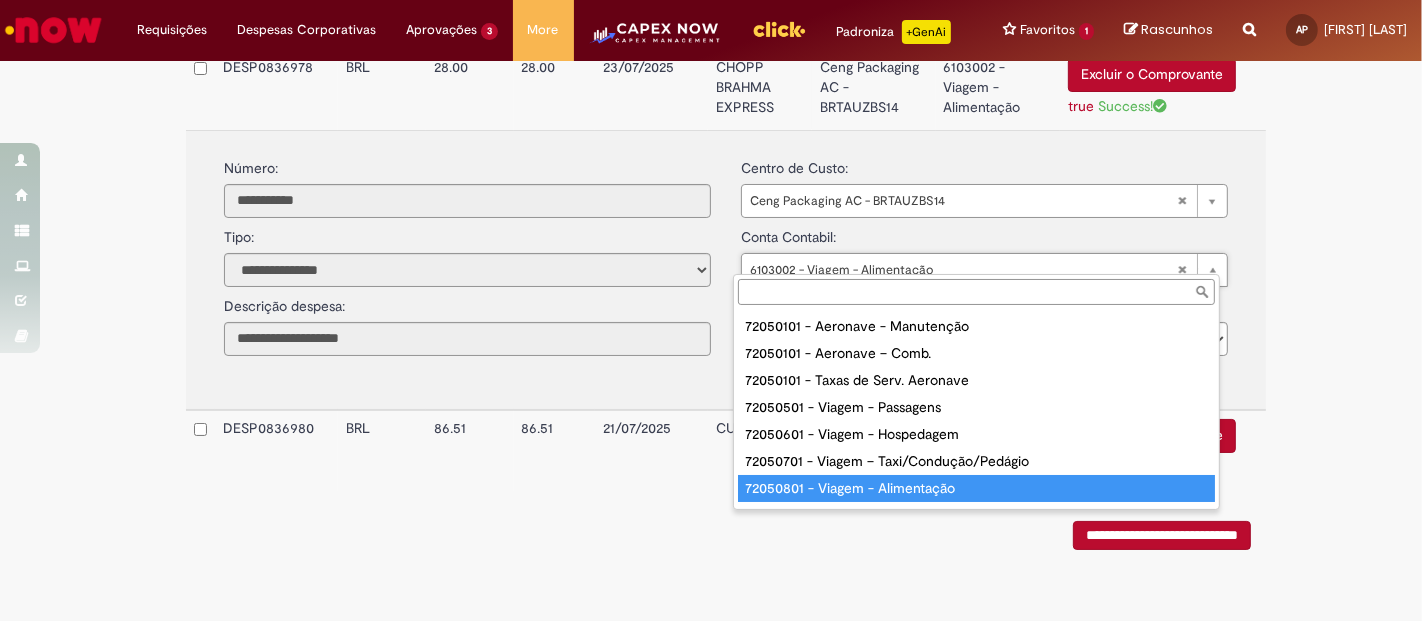 type on "**********" 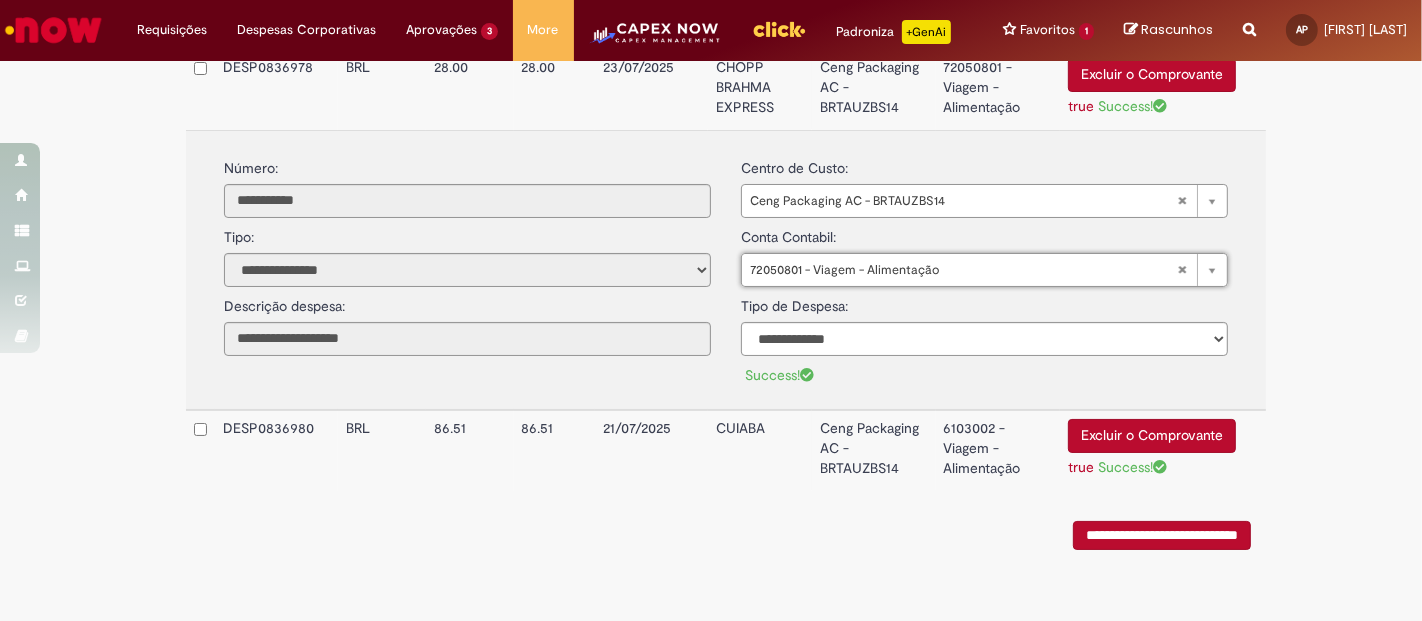 click on "Ceng Packaging AC - BRTAUZBS14" at bounding box center (874, 450) 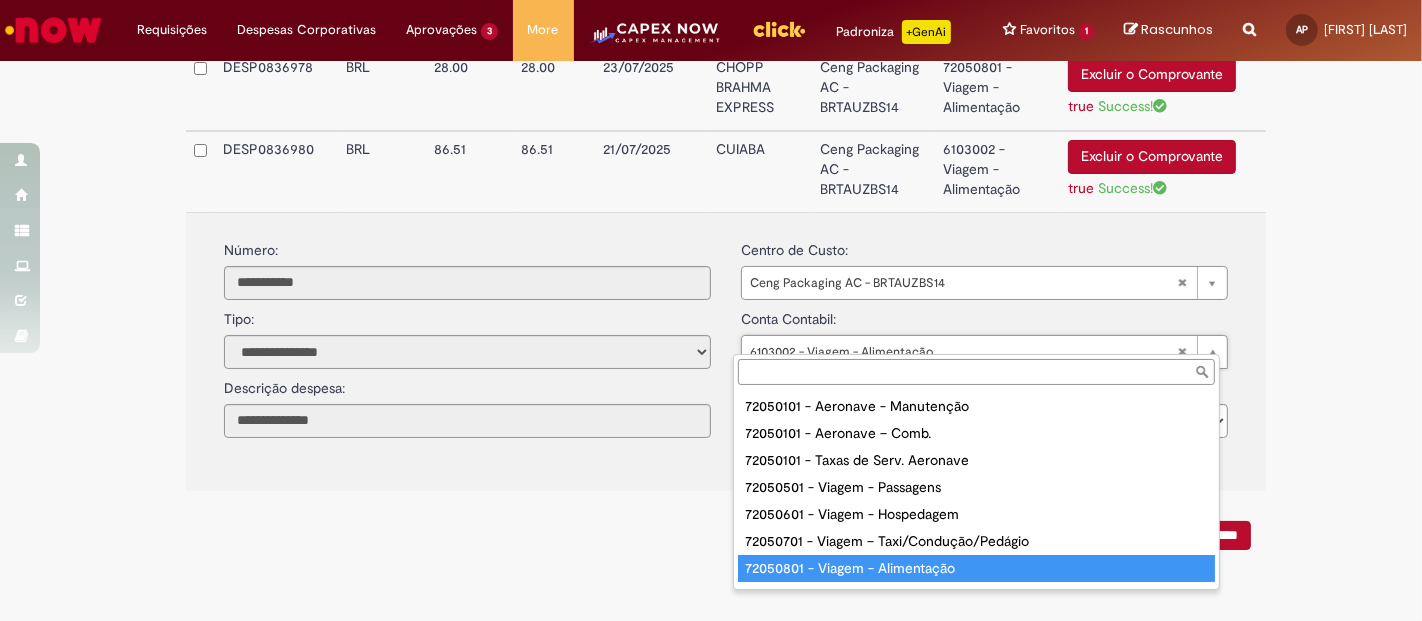 type on "**********" 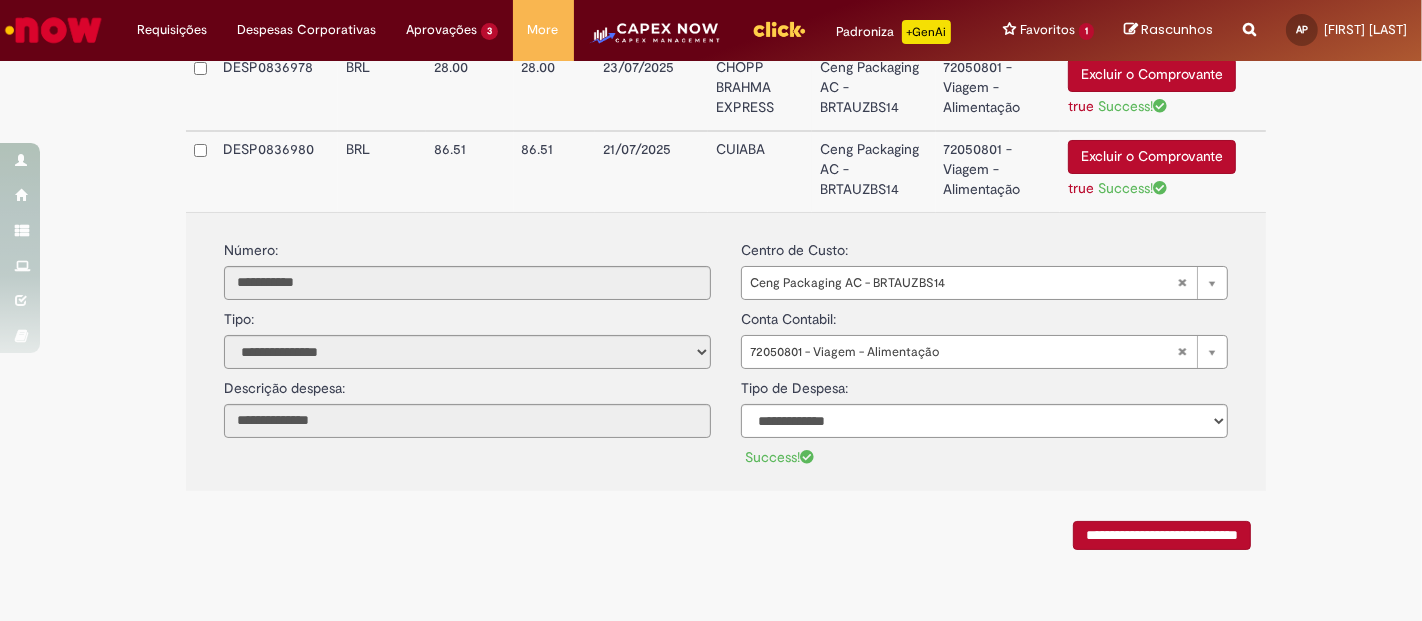 click on "**********" at bounding box center (711, -357) 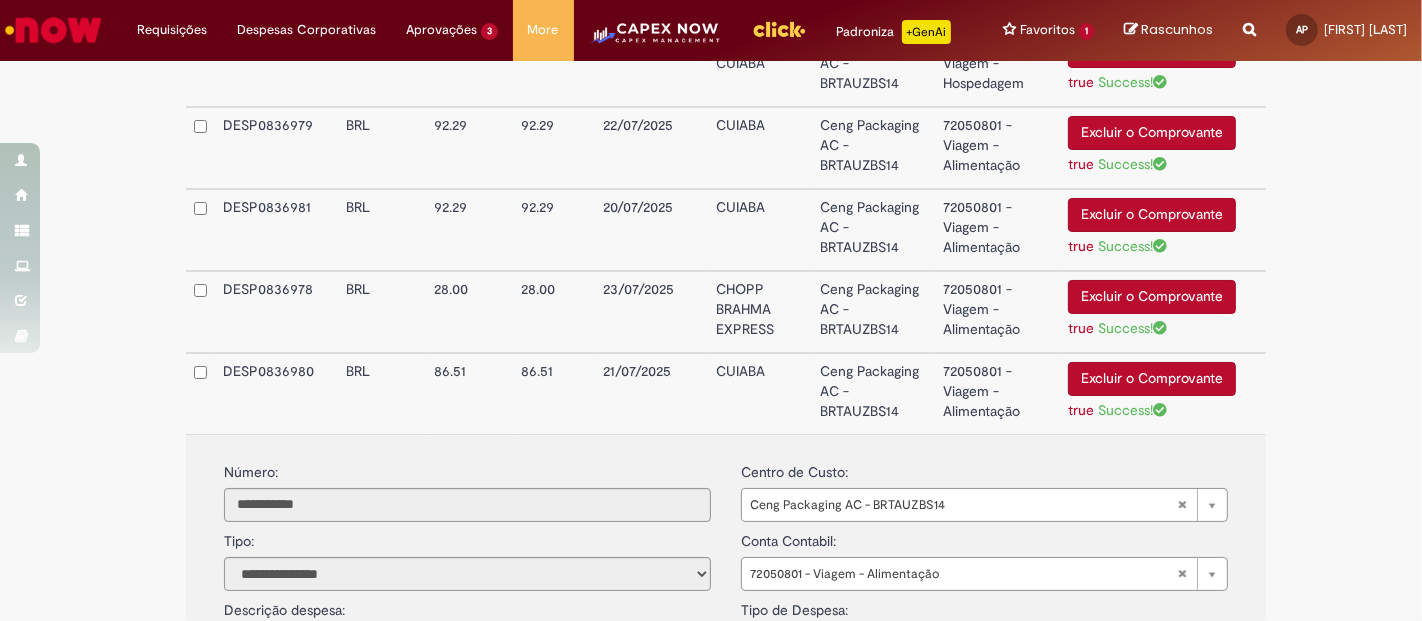 scroll, scrollTop: 1425, scrollLeft: 0, axis: vertical 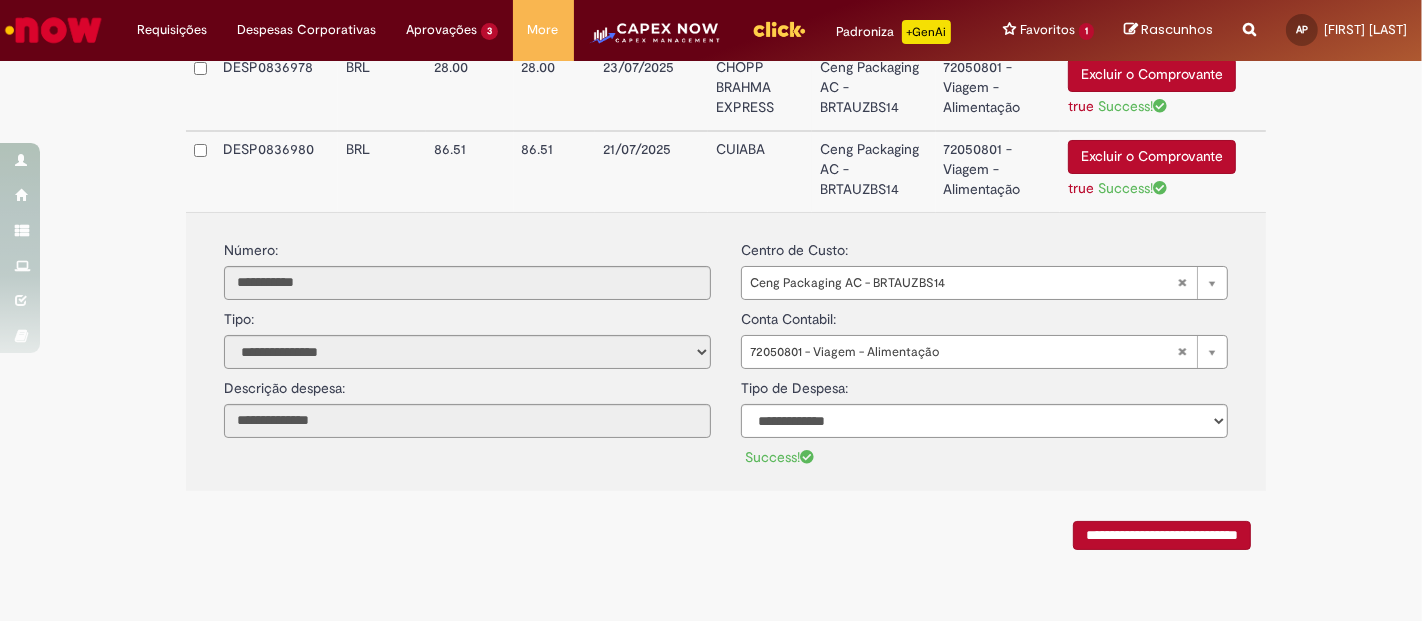 click on "72050801 -  Viagem  -  Alimentação" at bounding box center [998, 171] 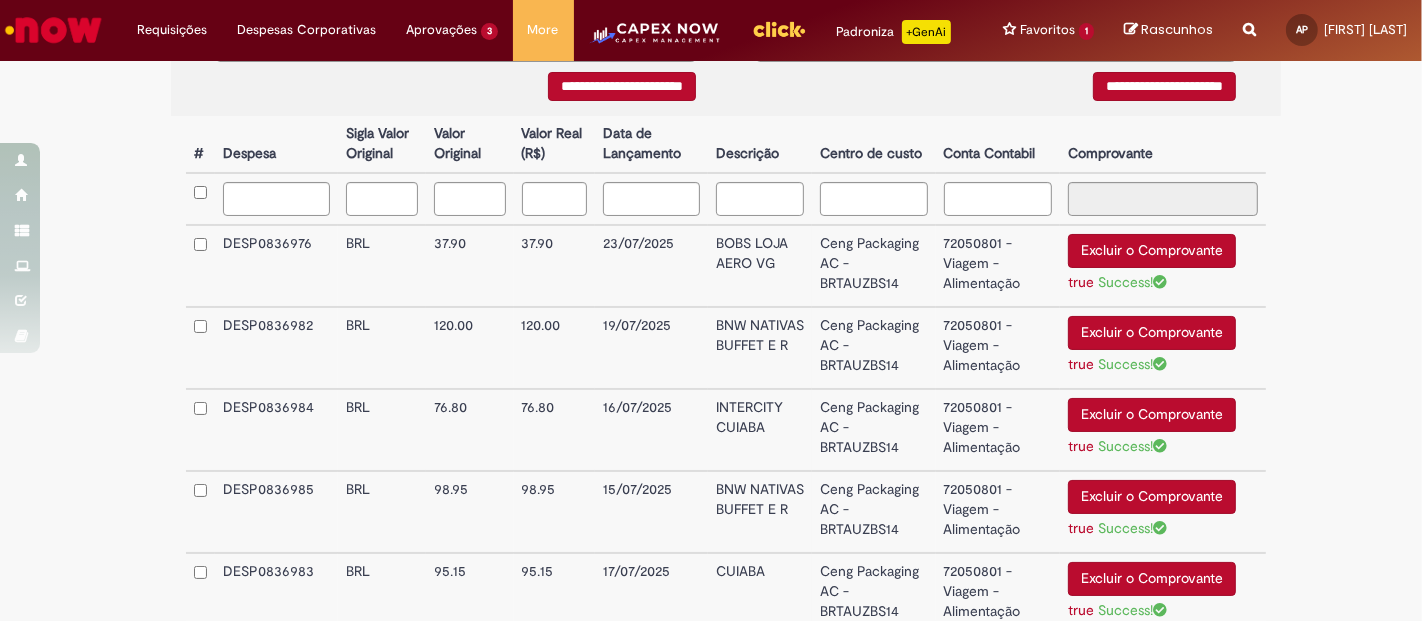 scroll, scrollTop: 380, scrollLeft: 0, axis: vertical 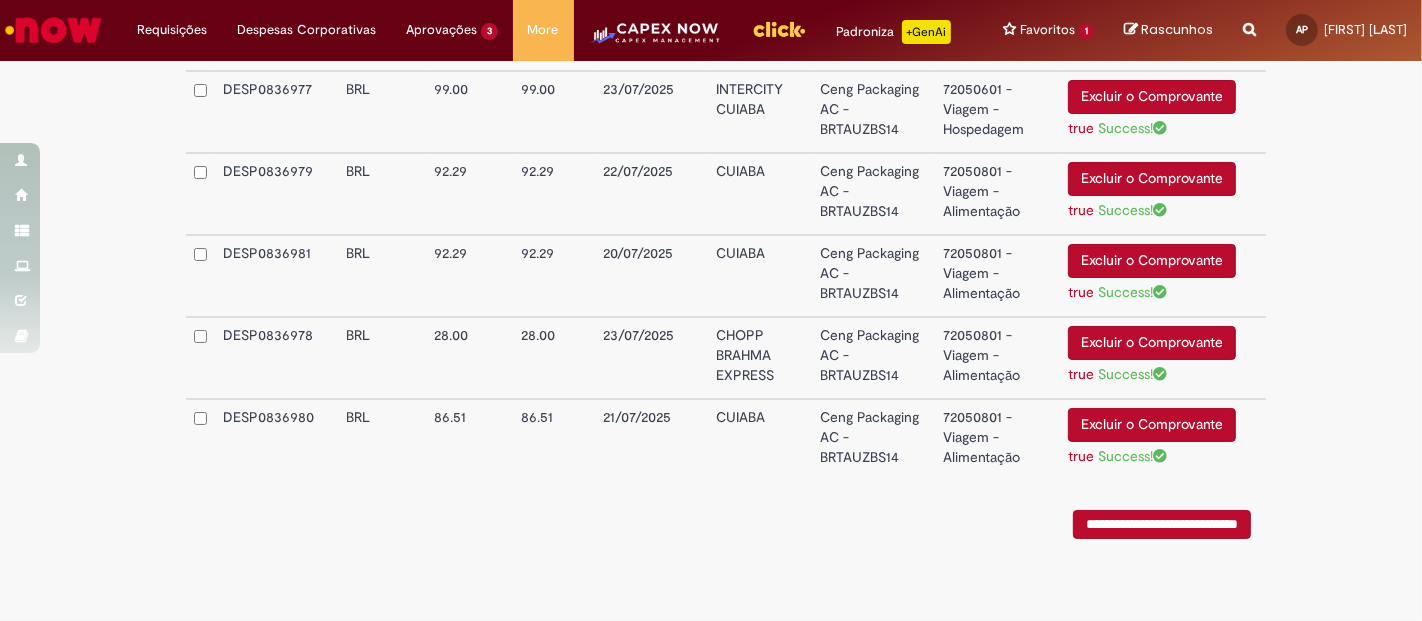 click on "**********" at bounding box center [1162, 524] 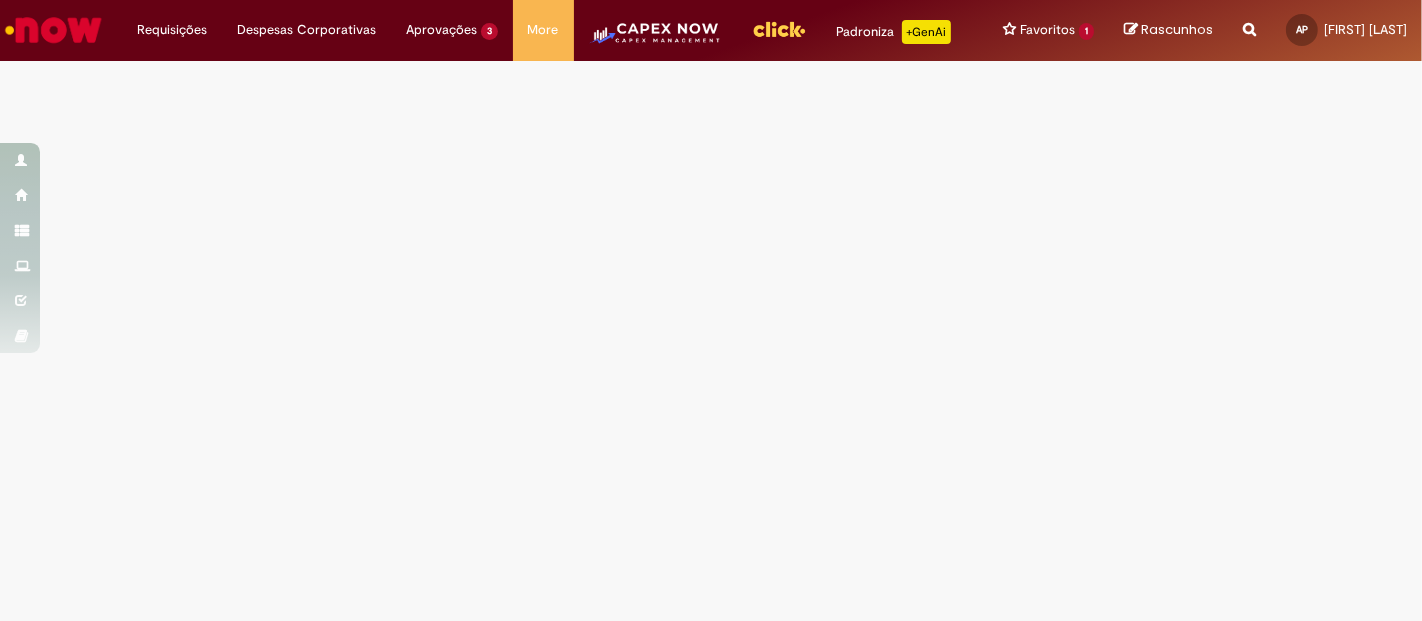 scroll, scrollTop: 0, scrollLeft: 0, axis: both 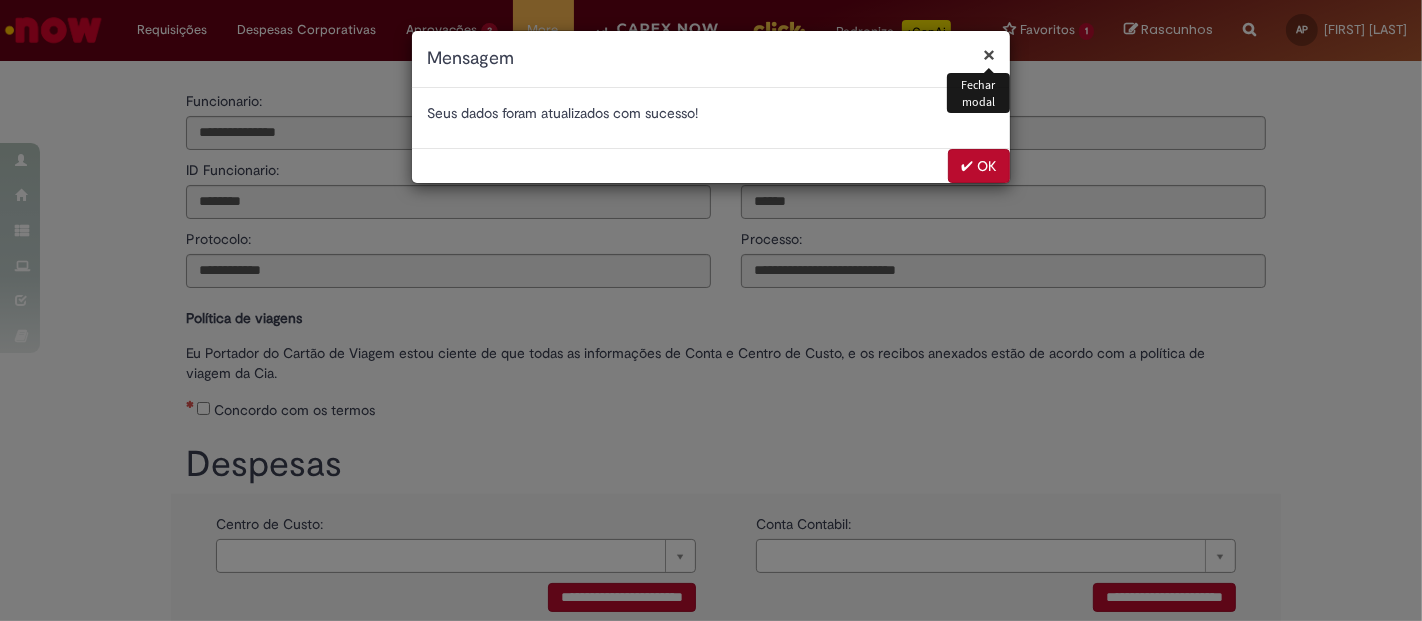 click on "✔ OK" at bounding box center [979, 166] 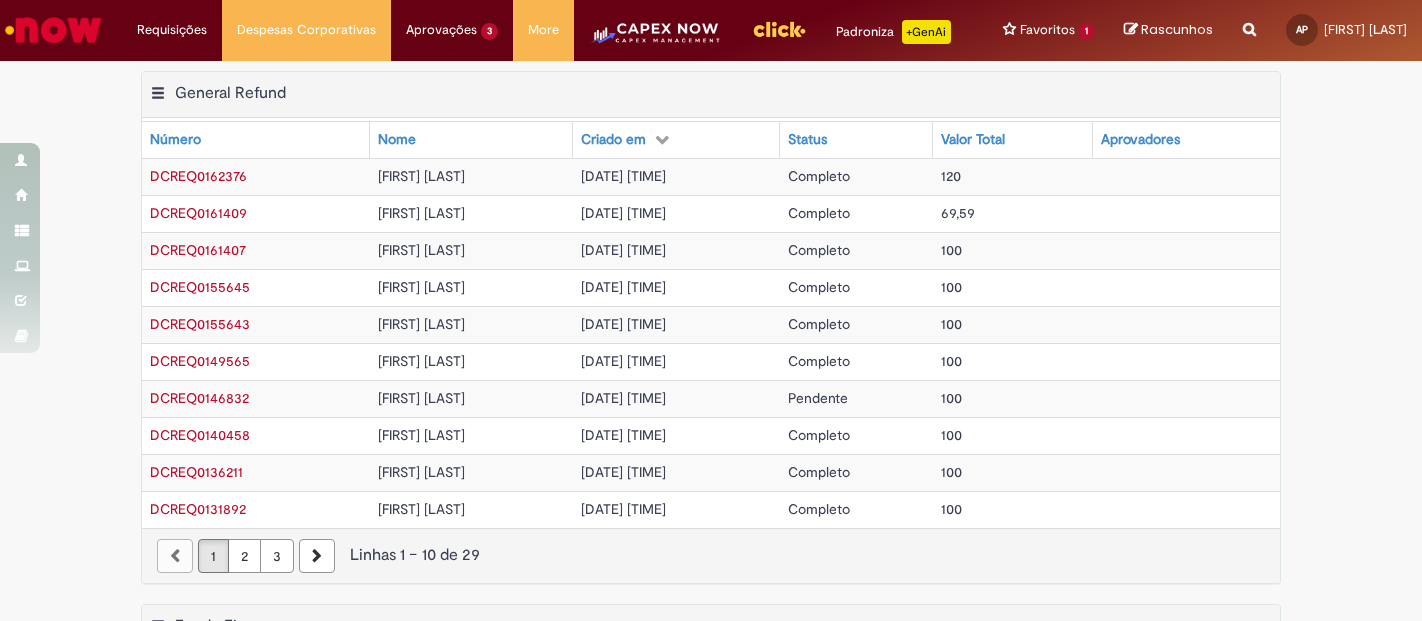 scroll, scrollTop: 0, scrollLeft: 0, axis: both 